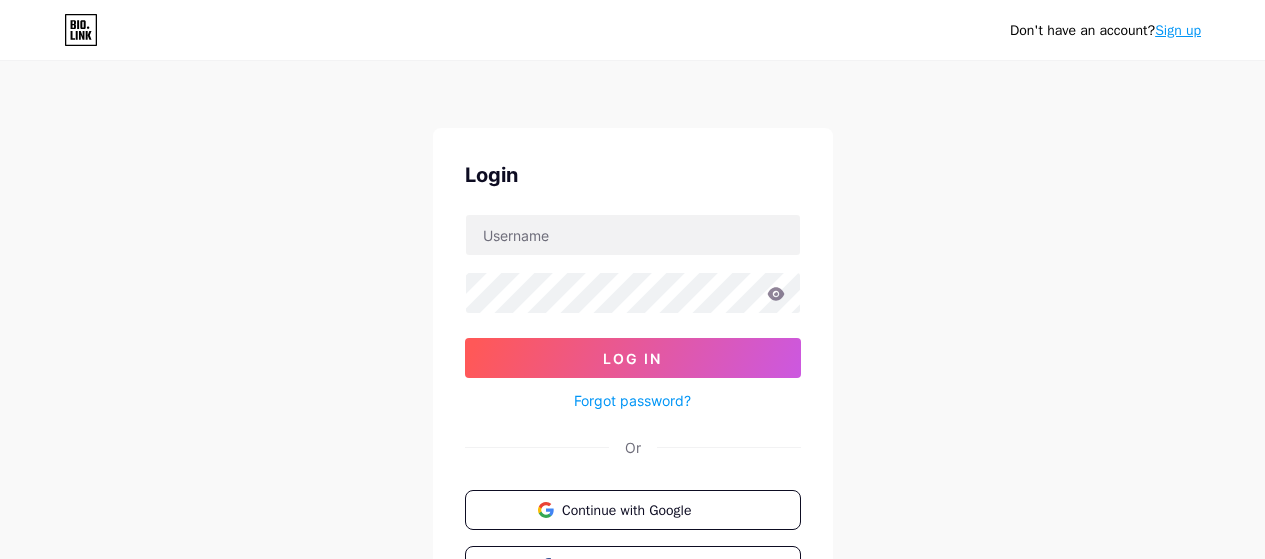 scroll, scrollTop: 0, scrollLeft: 0, axis: both 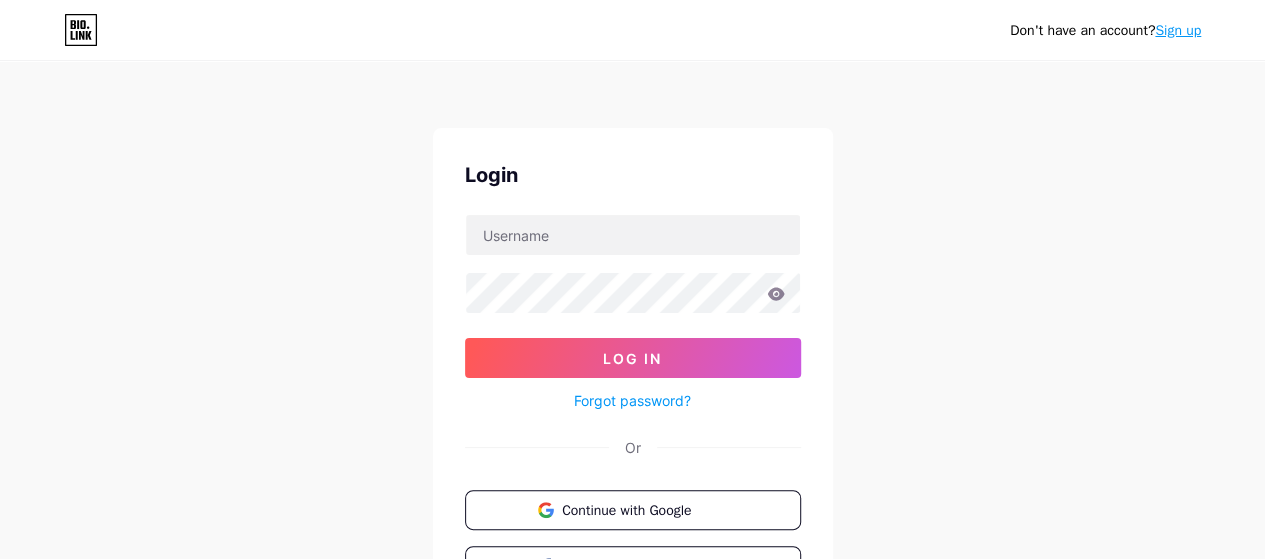 click on "Continue with Google" at bounding box center [644, 510] 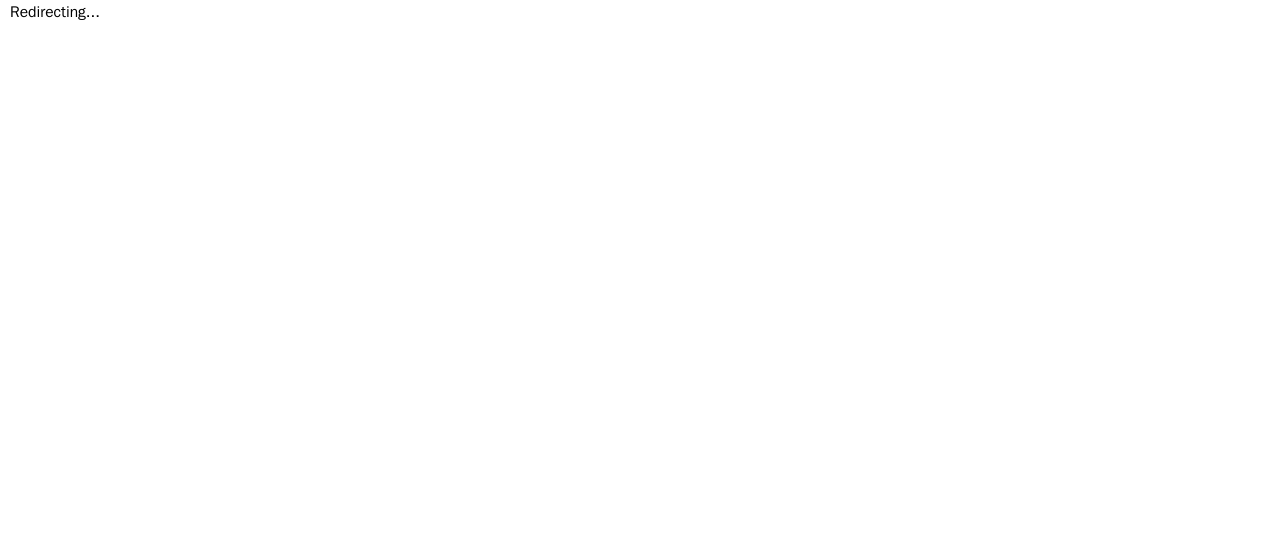 scroll, scrollTop: 0, scrollLeft: 0, axis: both 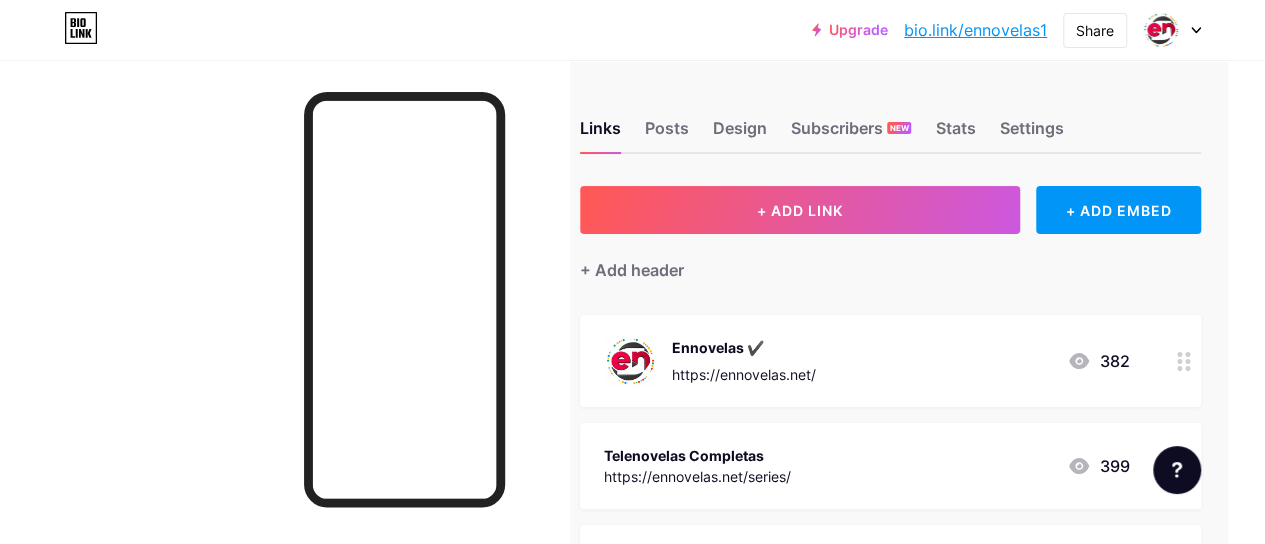 click at bounding box center (1172, 30) 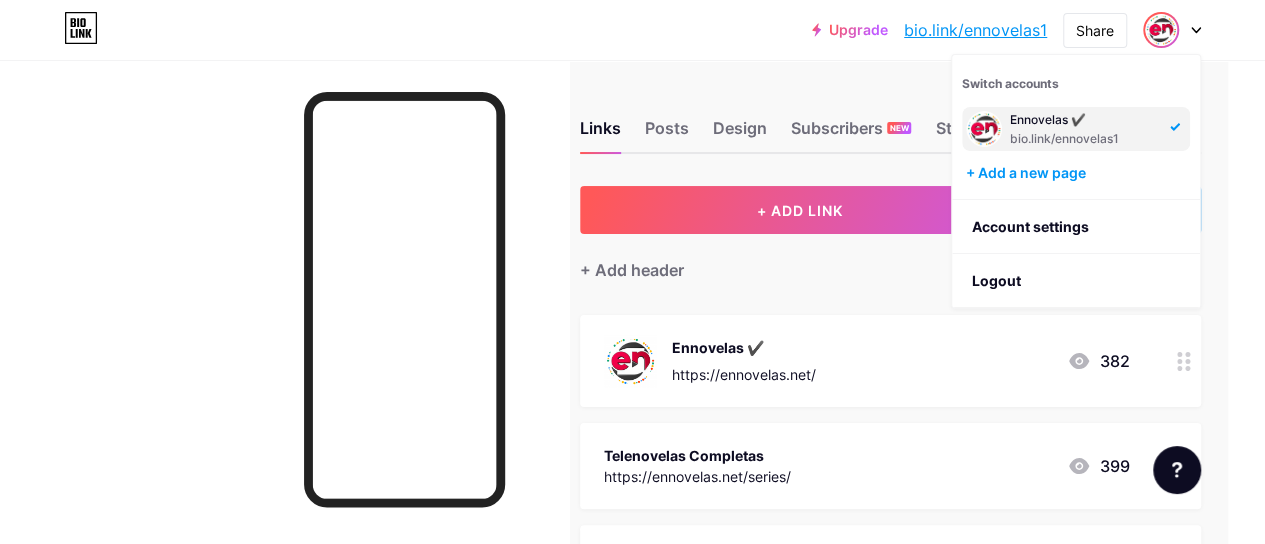 click on "+ Add a new page" at bounding box center [1078, 173] 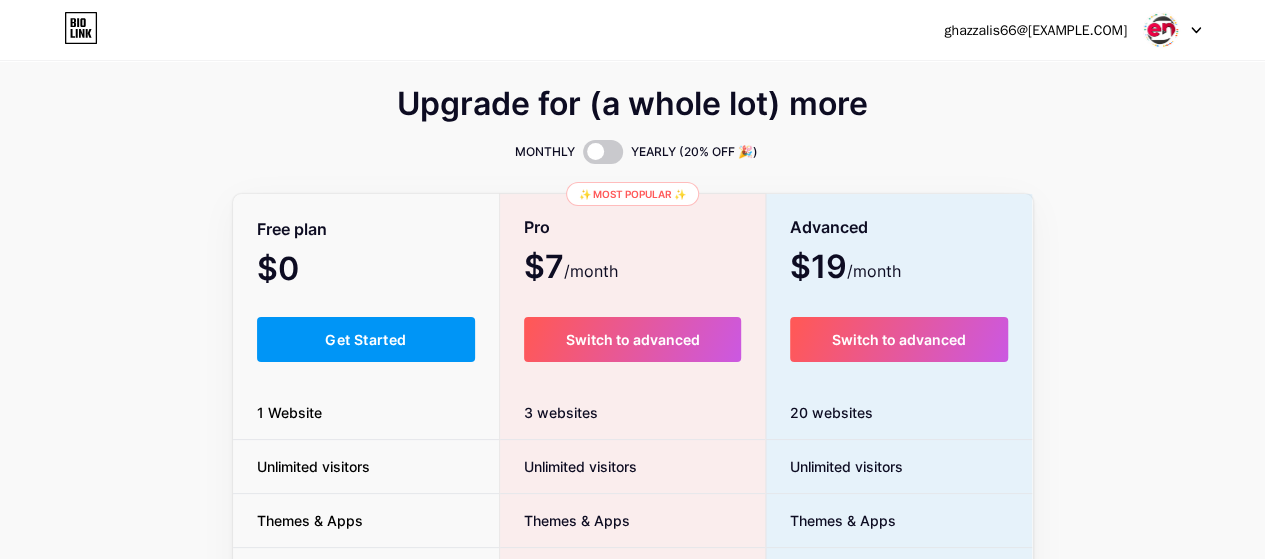 click on "Get Started" at bounding box center [365, 339] 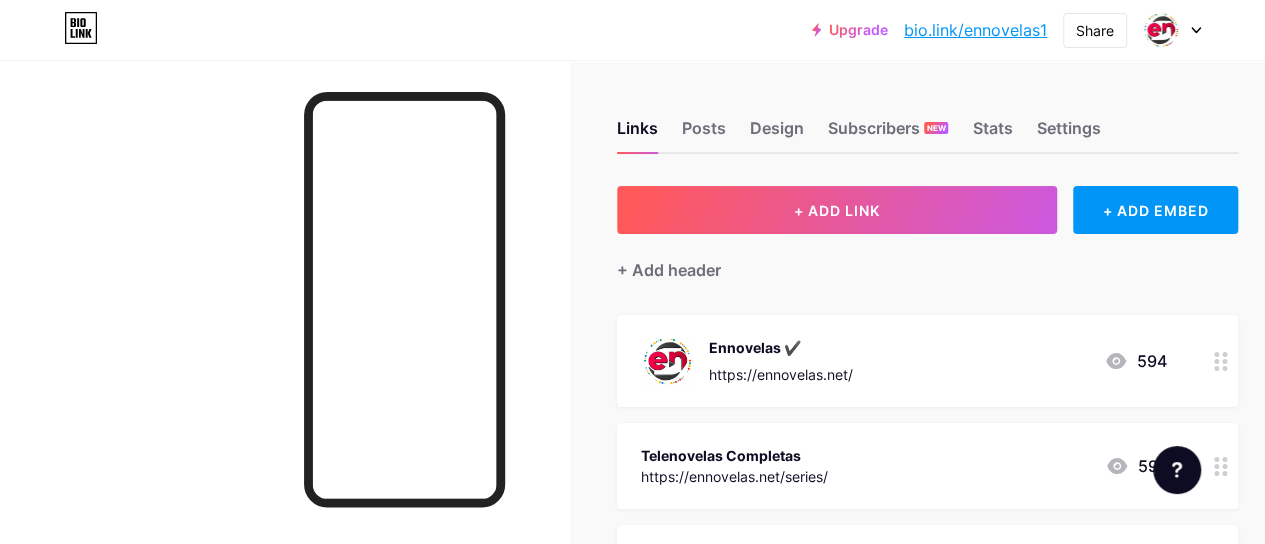 scroll, scrollTop: 0, scrollLeft: 2, axis: horizontal 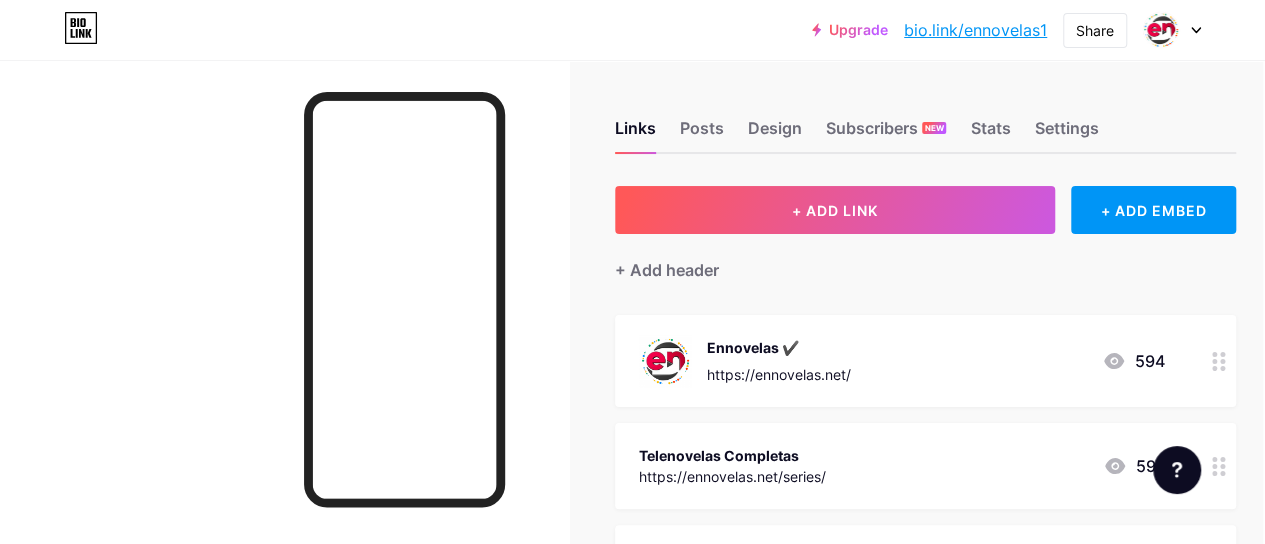 click on "bio.link/ennovelas1" at bounding box center [975, 30] 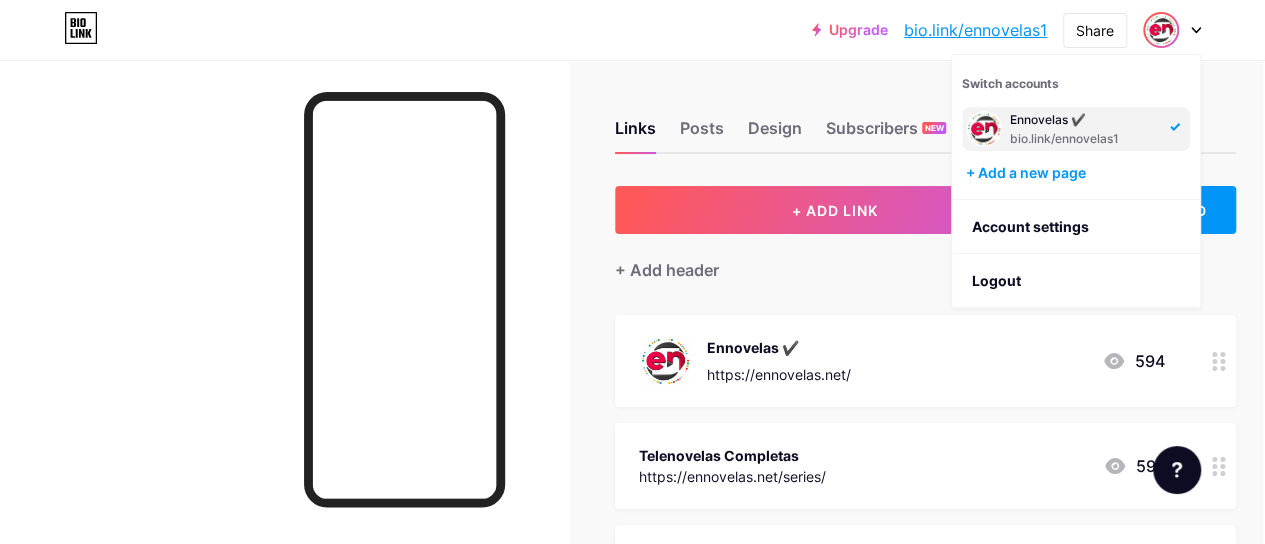 click on "Account settings" at bounding box center [1076, 227] 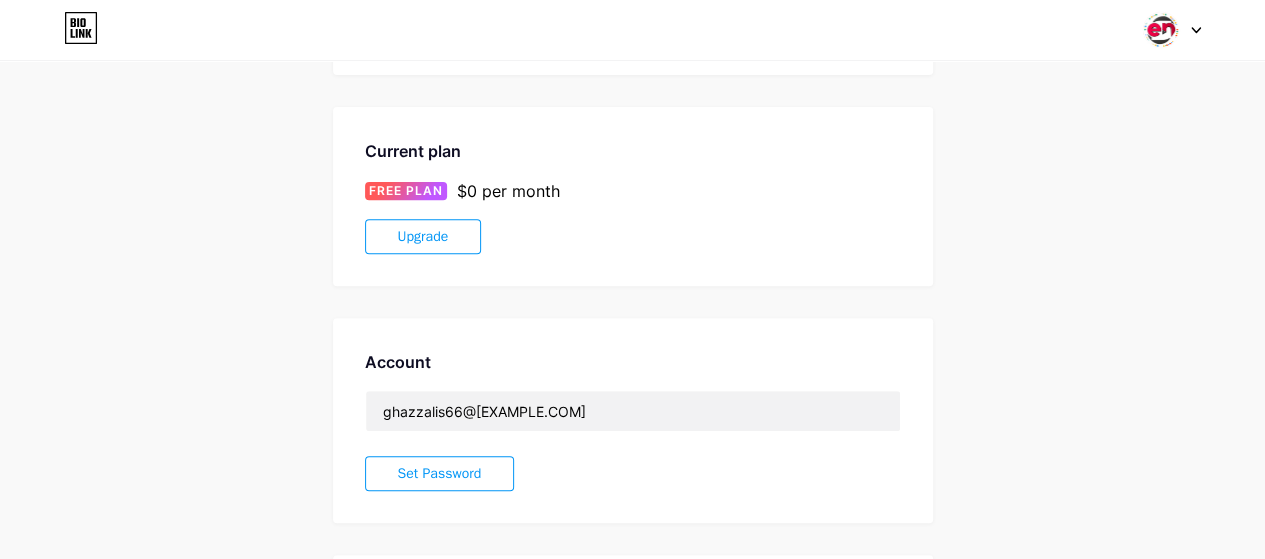 scroll, scrollTop: 0, scrollLeft: 0, axis: both 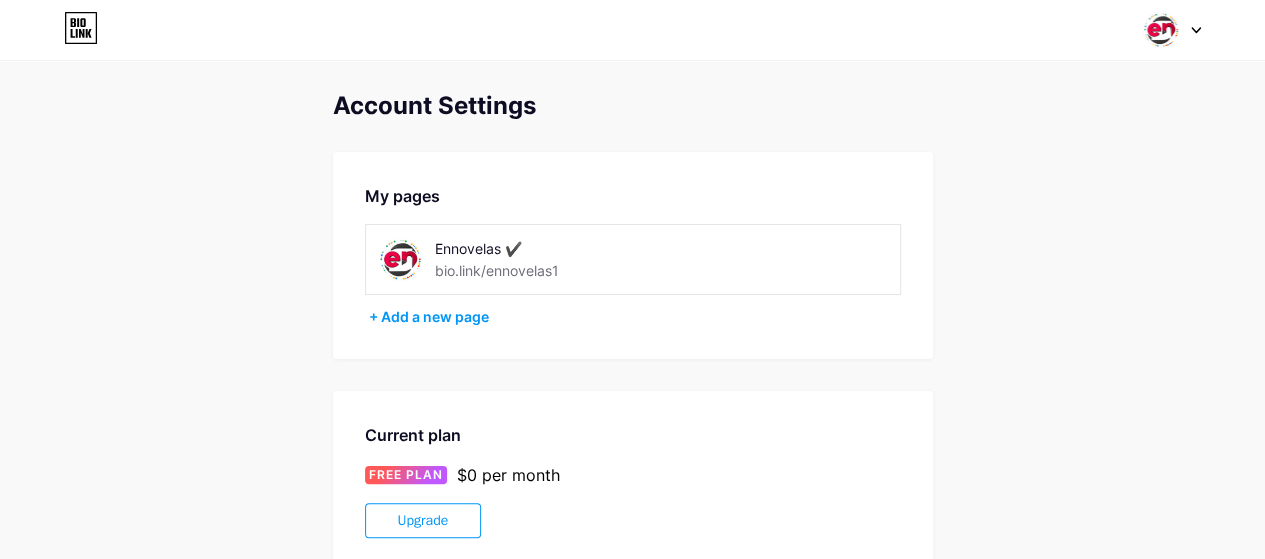 click at bounding box center [1172, 30] 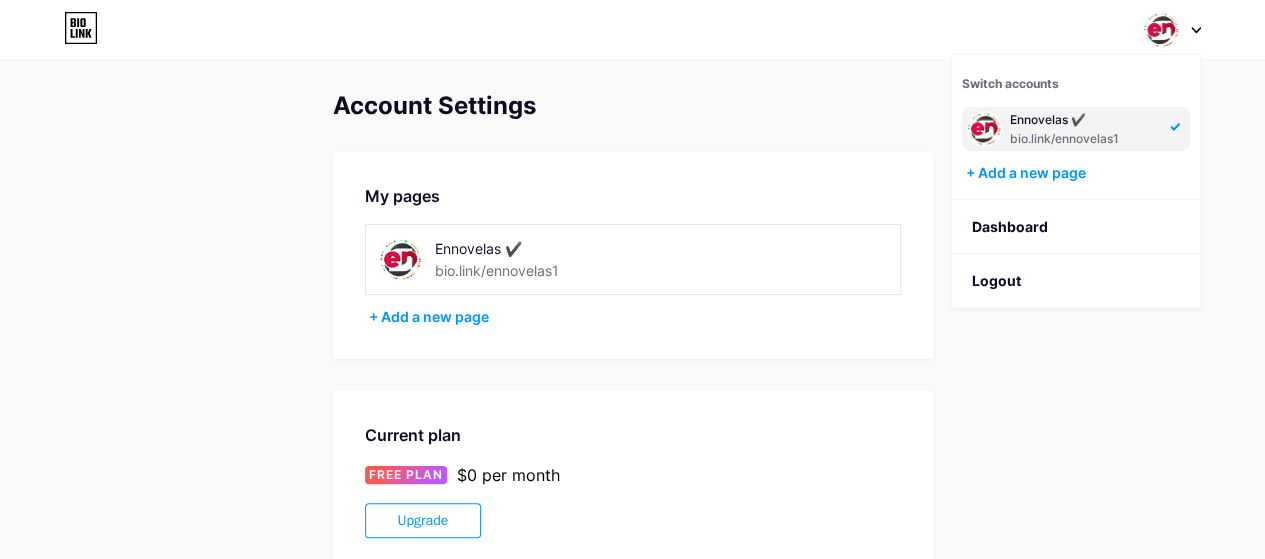 click on "+ Add a new page" at bounding box center [1078, 173] 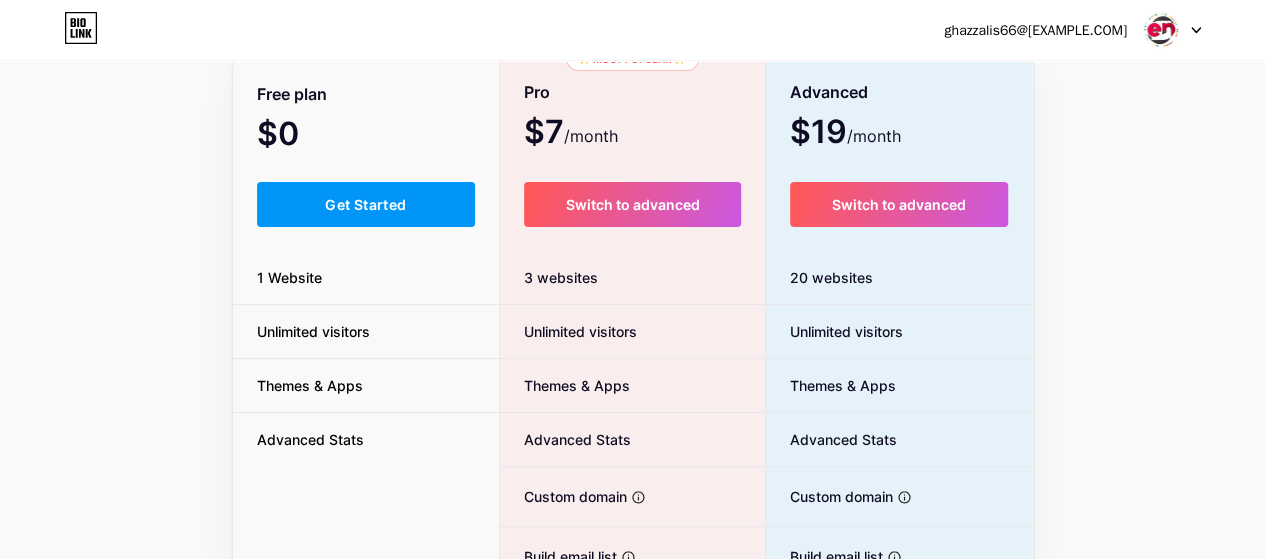scroll, scrollTop: 134, scrollLeft: 0, axis: vertical 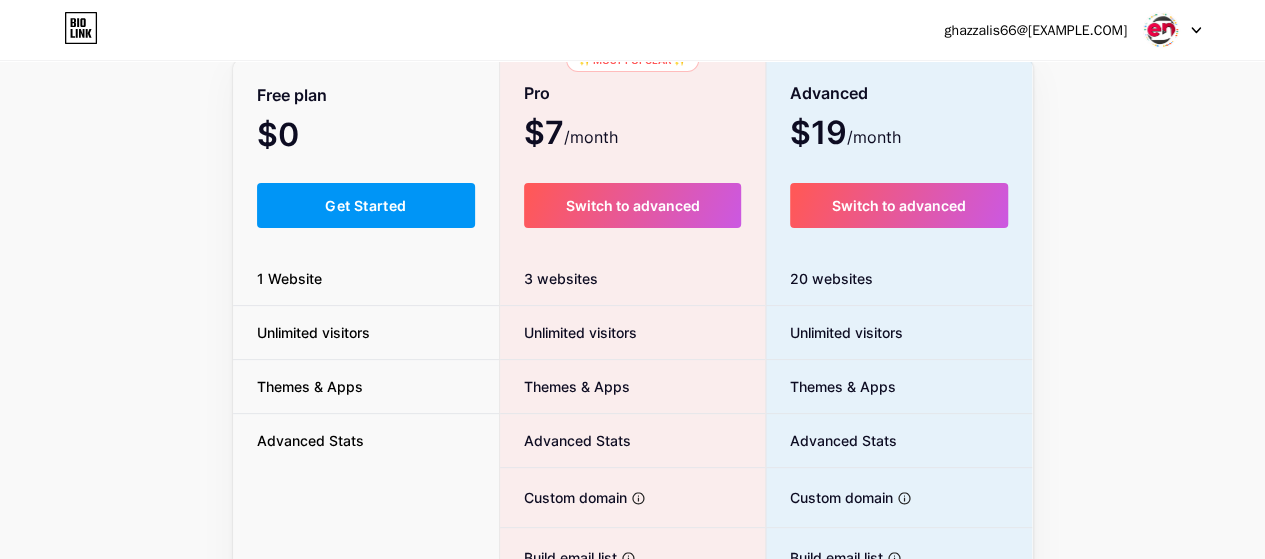 click on "Get Started" at bounding box center [366, 205] 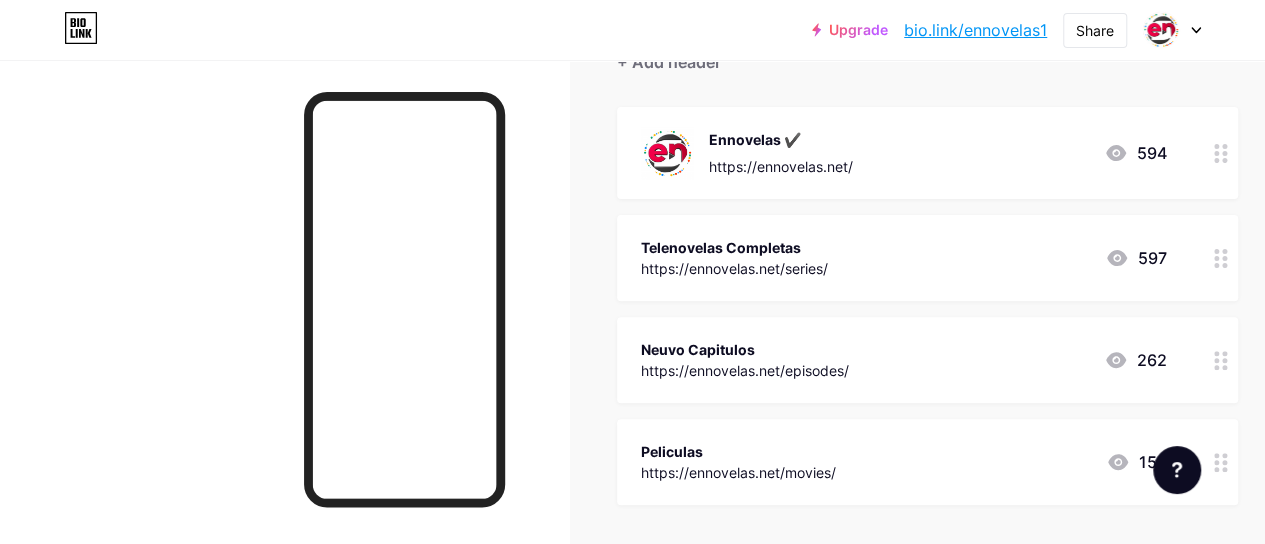 scroll, scrollTop: 224, scrollLeft: 0, axis: vertical 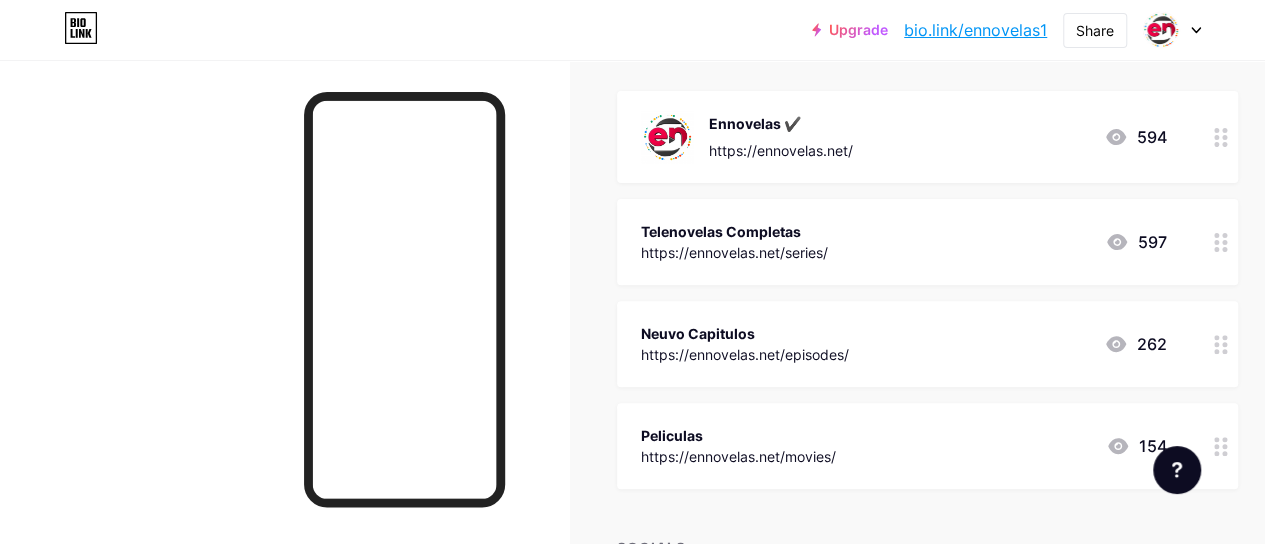 click on "Telenovelas Completas
https://ennovelas.net/series/
597" at bounding box center [903, 242] 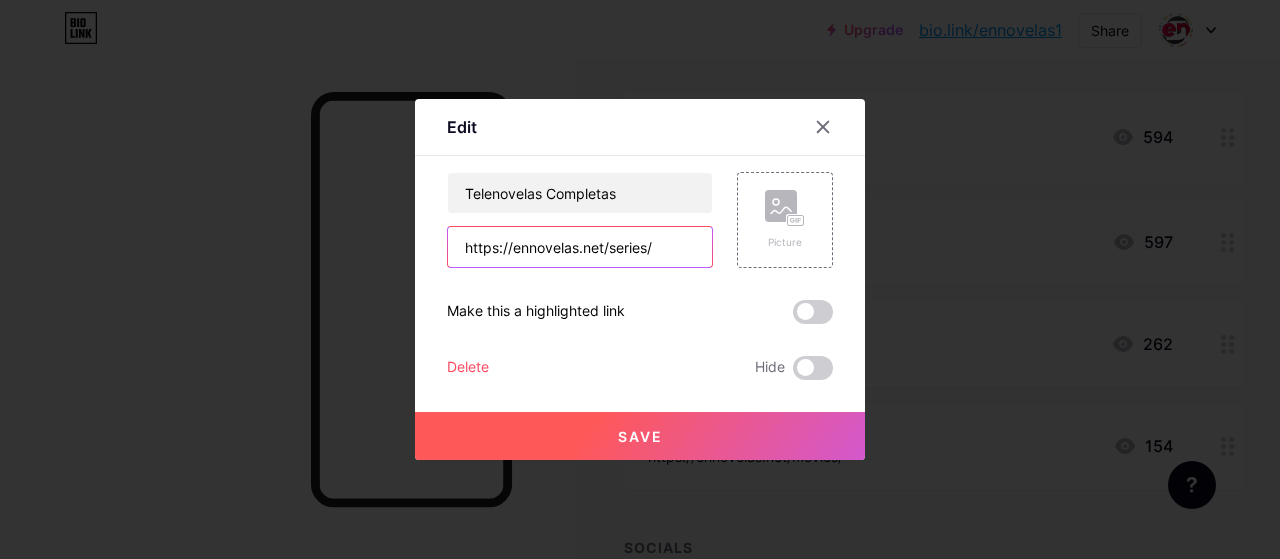 click on "https://ennovelas.net/series/" at bounding box center [580, 247] 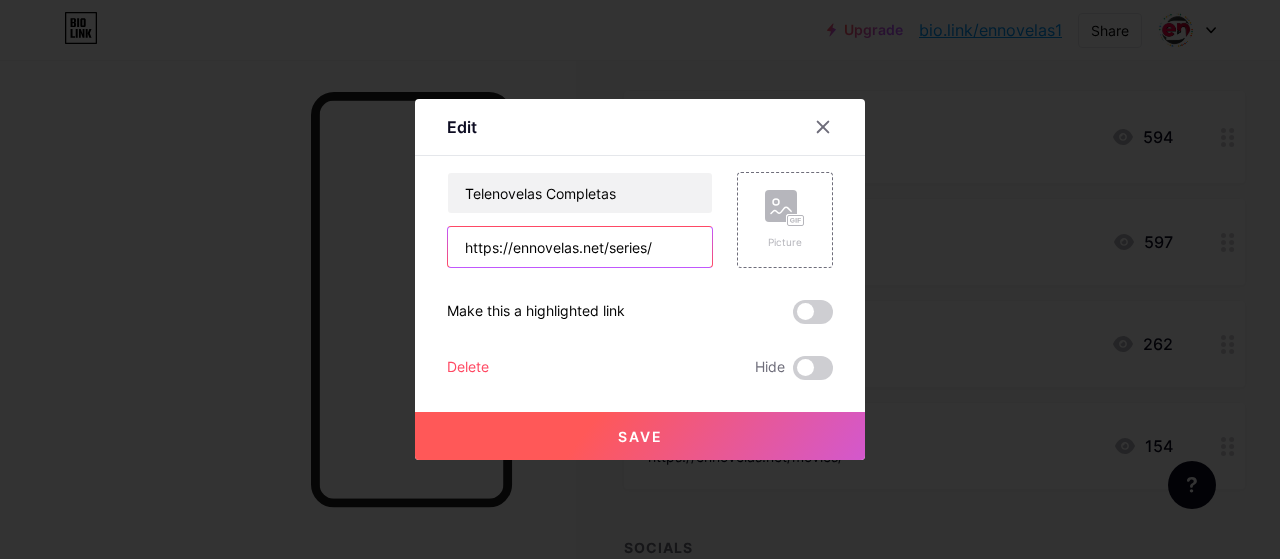 paste on "novelasub.com" 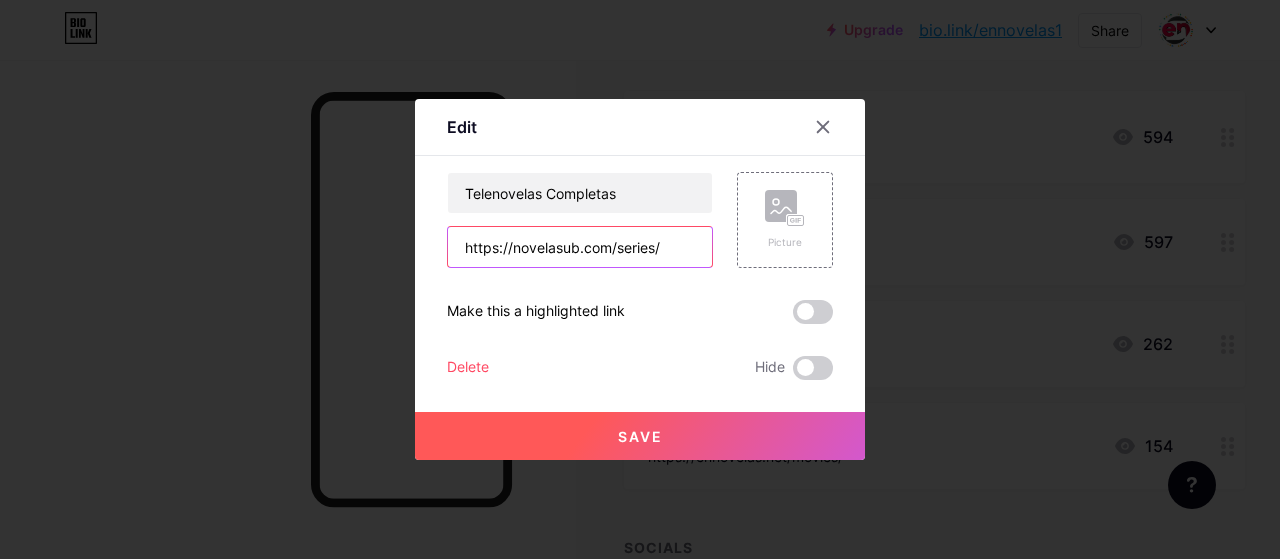 type on "https://novelasub.com/series/" 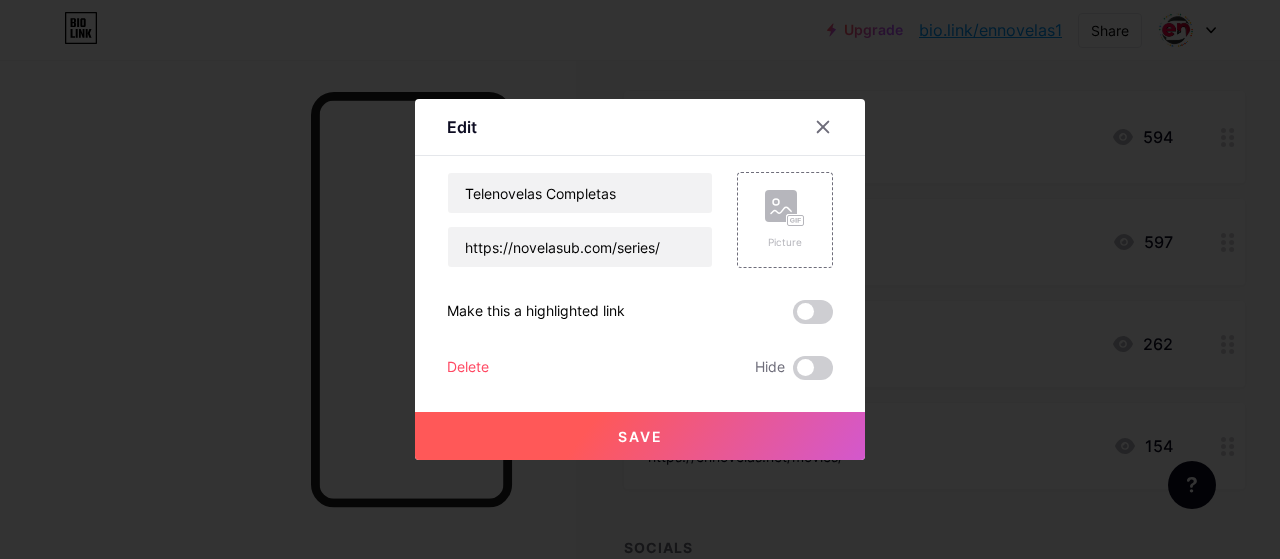 click on "Save" at bounding box center [640, 436] 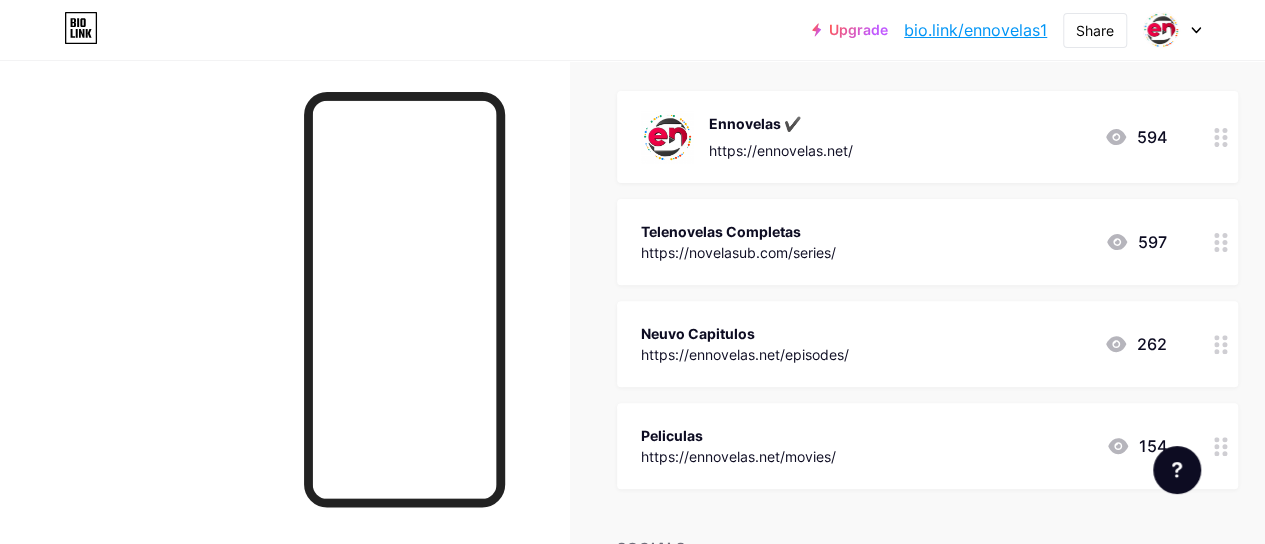 click on "Neuvo Capitulos
https://ennovelas.net/episodes/
262" at bounding box center [903, 344] 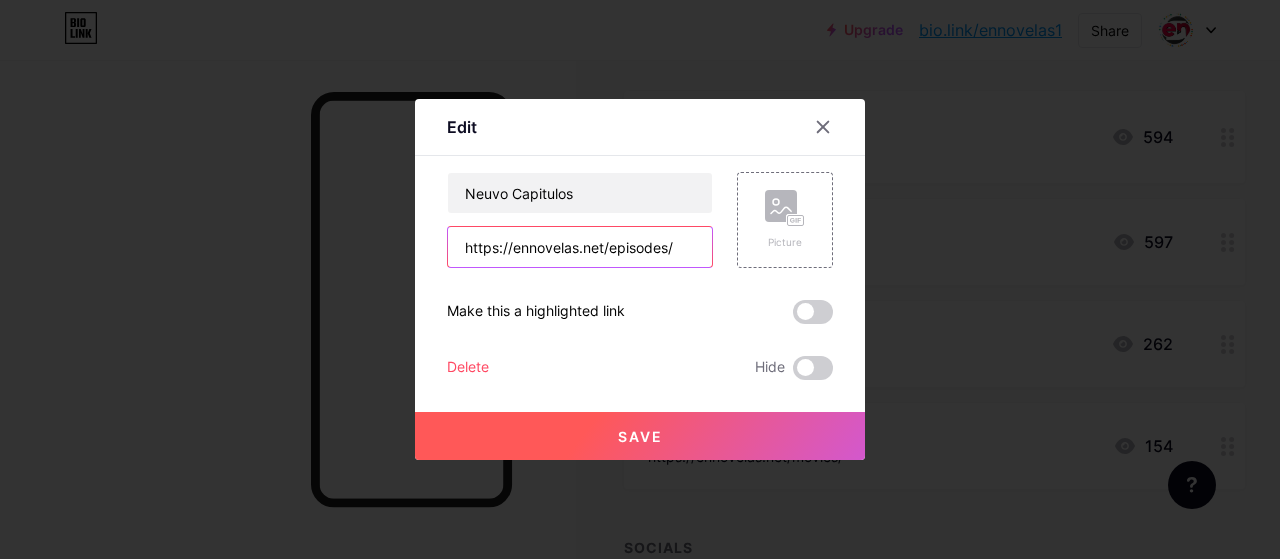 click on "https://ennovelas.net/episodes/" at bounding box center [580, 247] 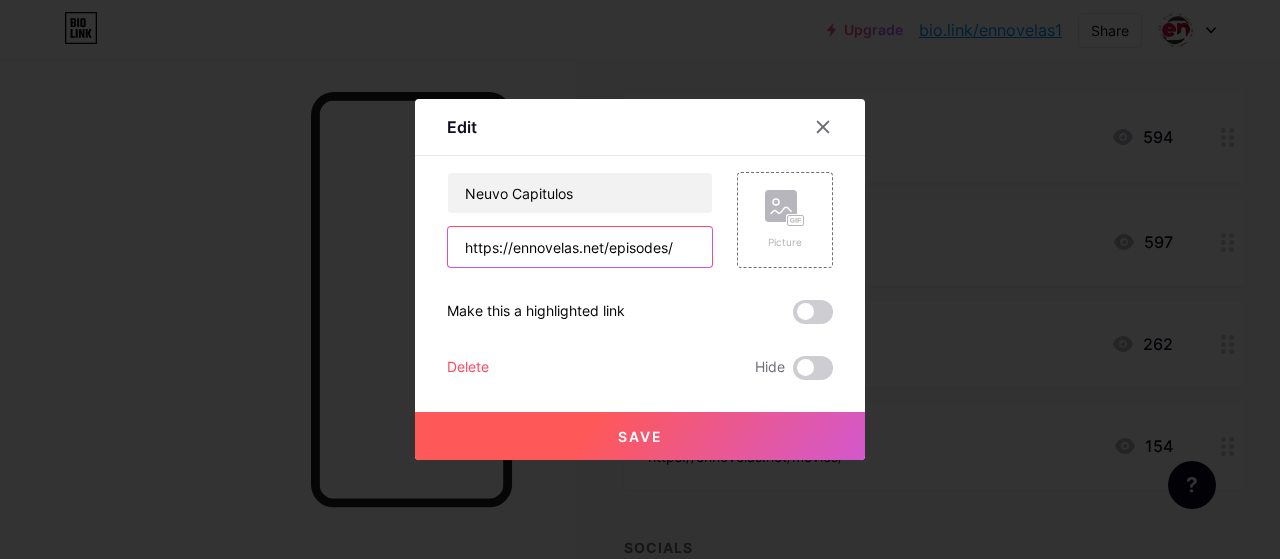 paste on "novelasub.com" 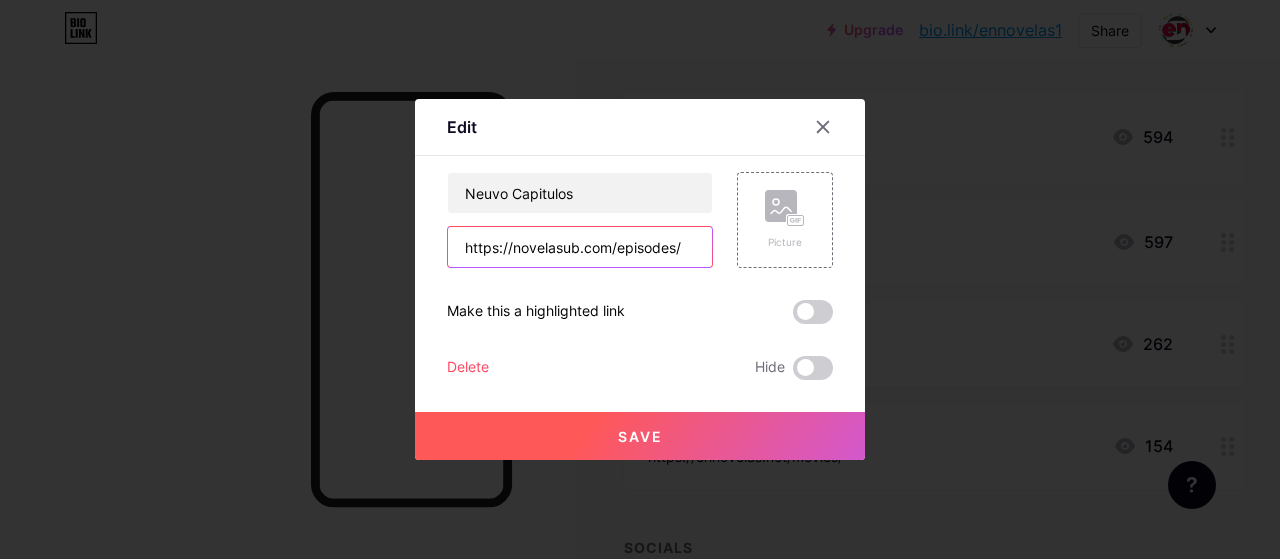 type on "https://novelasub.com/episodes/" 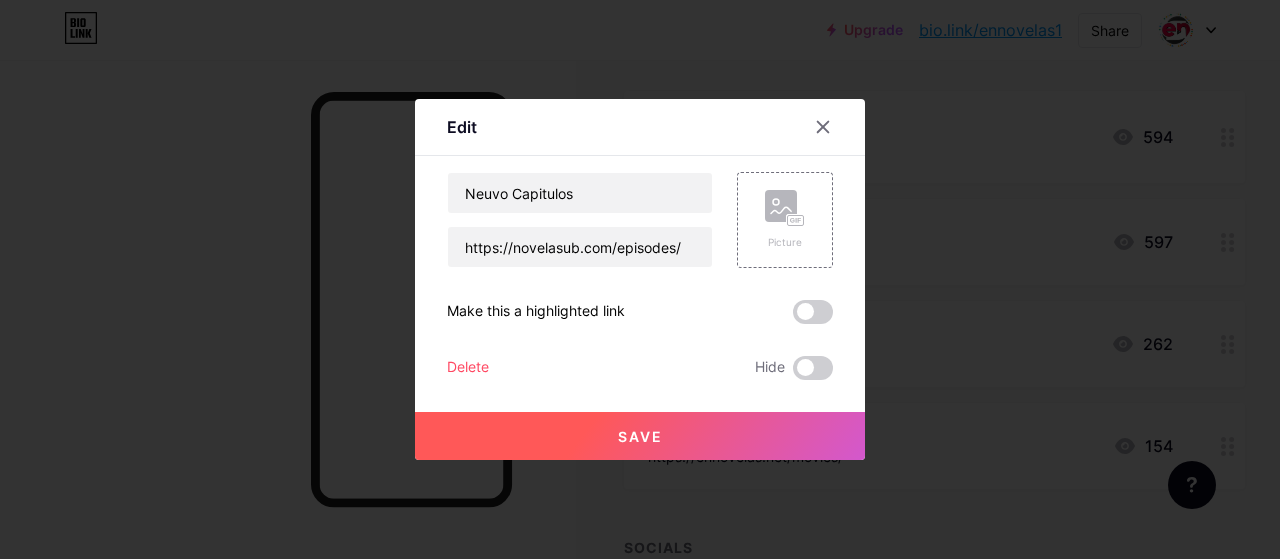 click on "Save" at bounding box center (640, 436) 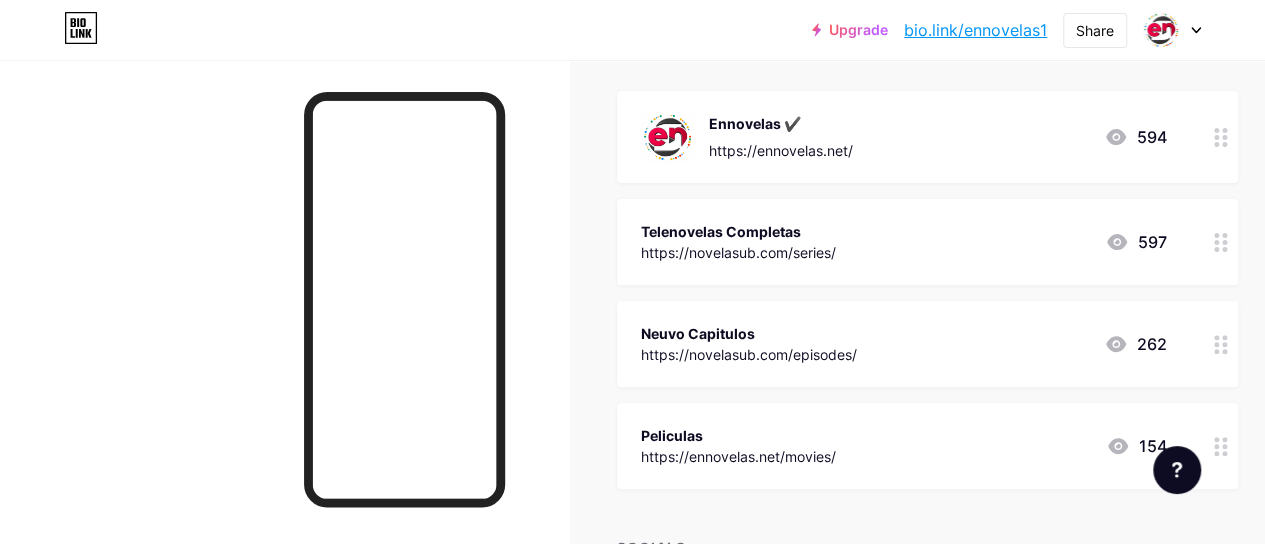 click on "Ennovelas ✔️
https://ennovelas.net/
594" at bounding box center (903, 137) 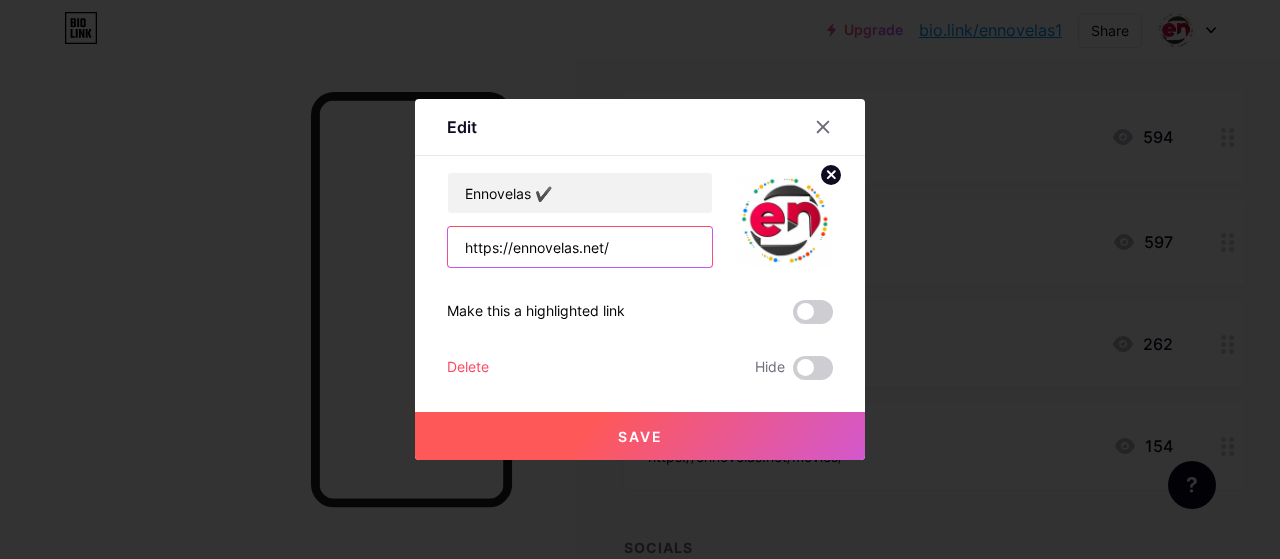 click on "https://ennovelas.net/" at bounding box center (580, 247) 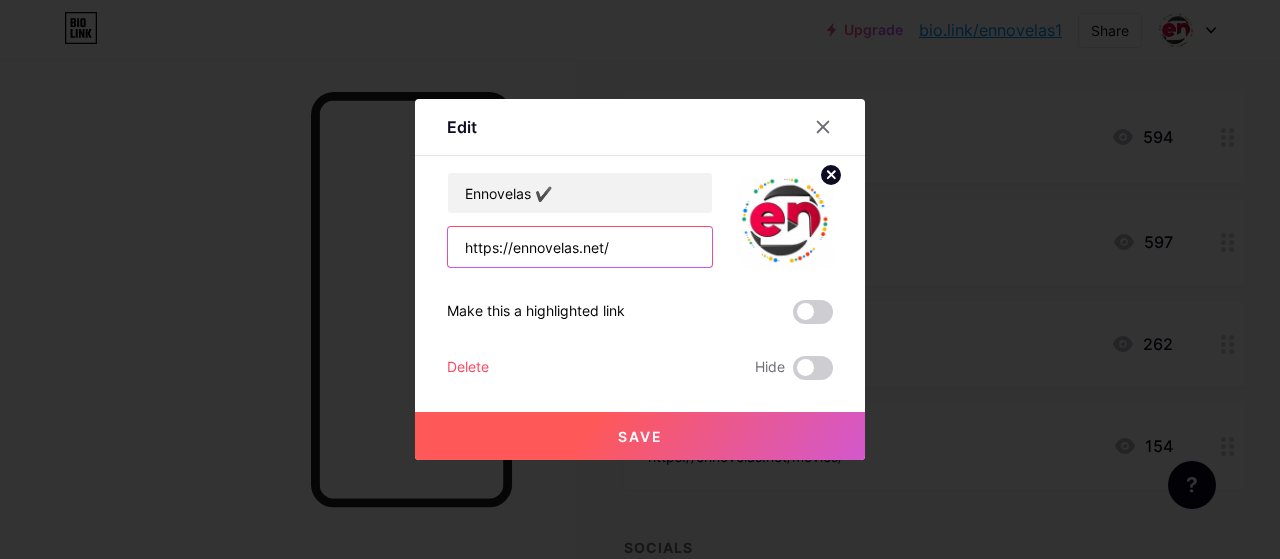 paste on "novelasub.com" 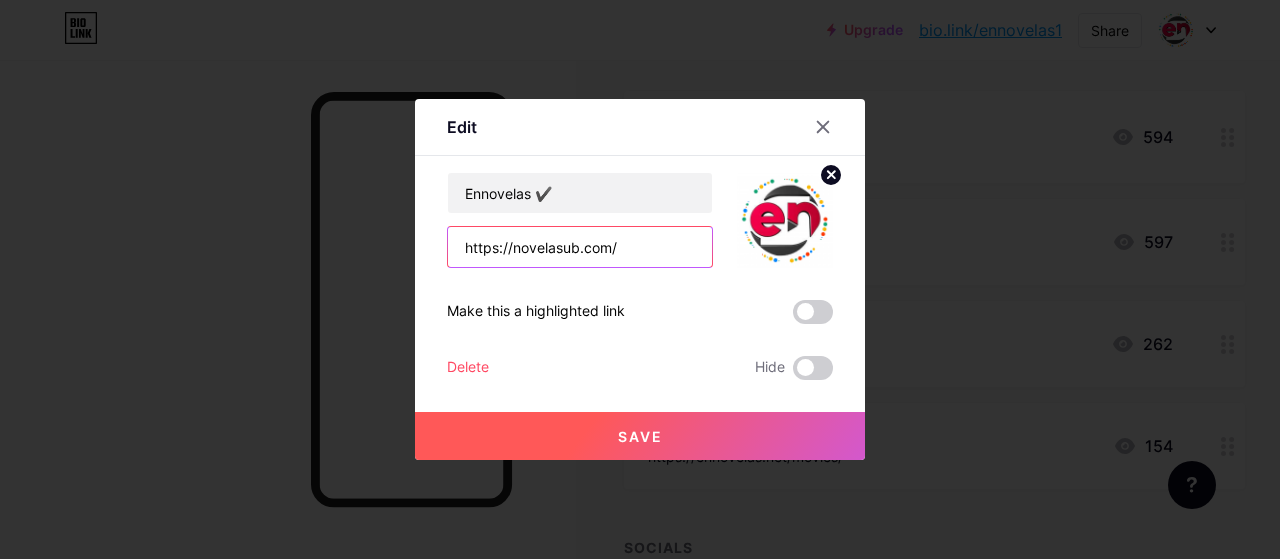 type on "https://novelasub.com/" 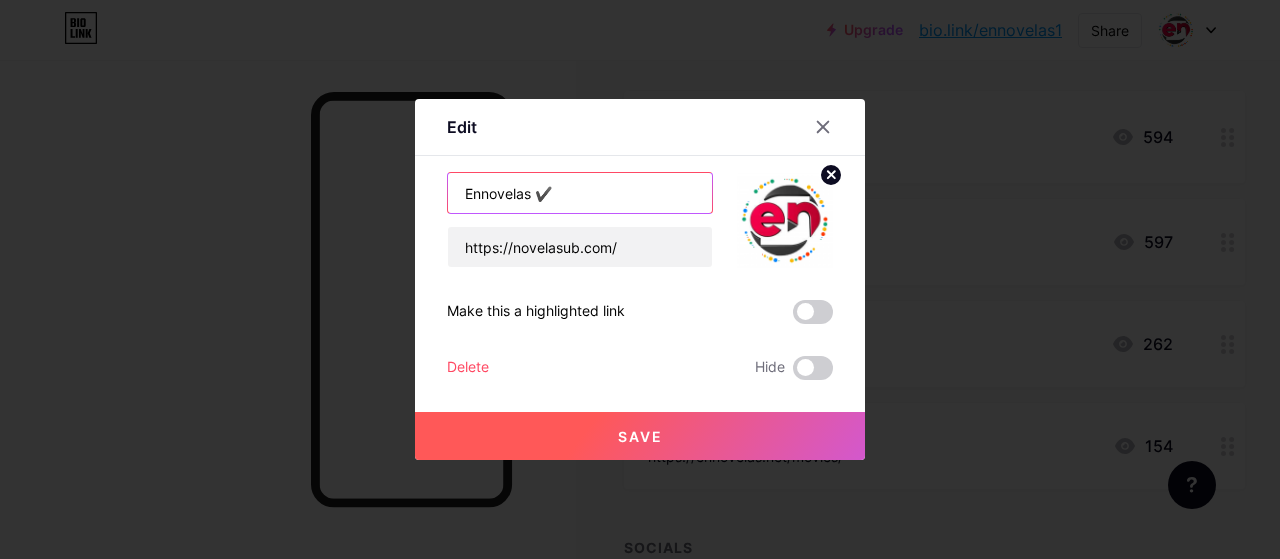 click on "Ennovelas ✔️" at bounding box center (580, 193) 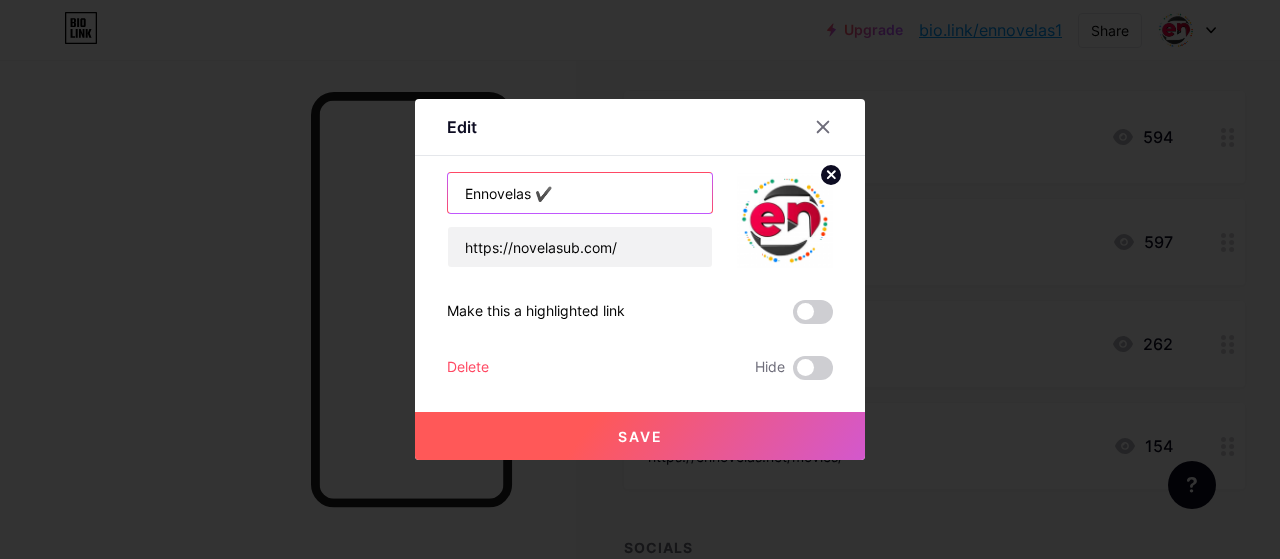 drag, startPoint x: 471, startPoint y: 197, endPoint x: 436, endPoint y: 185, distance: 37 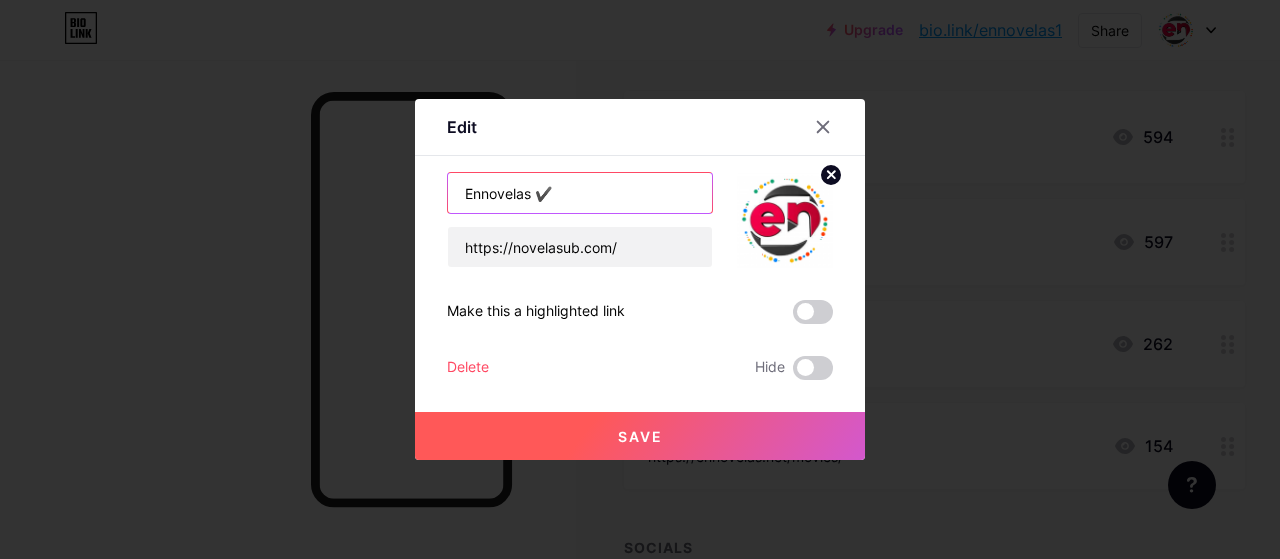 click on "Edit           Content
YouTube
Play YouTube video without leaving your page.
ADD
Vimeo
Play Vimeo video without leaving your page.
ADD
Tiktok
Grow your TikTok following
ADD
Tweet
Embed a tweet.
ADD
Reddit
Showcase your Reddit profile
ADD
Spotify
Embed Spotify to play the preview of a track.
ADD
Twitch
Play Twitch video without leaving your page.
ADD
SoundCloud" at bounding box center [640, 279] 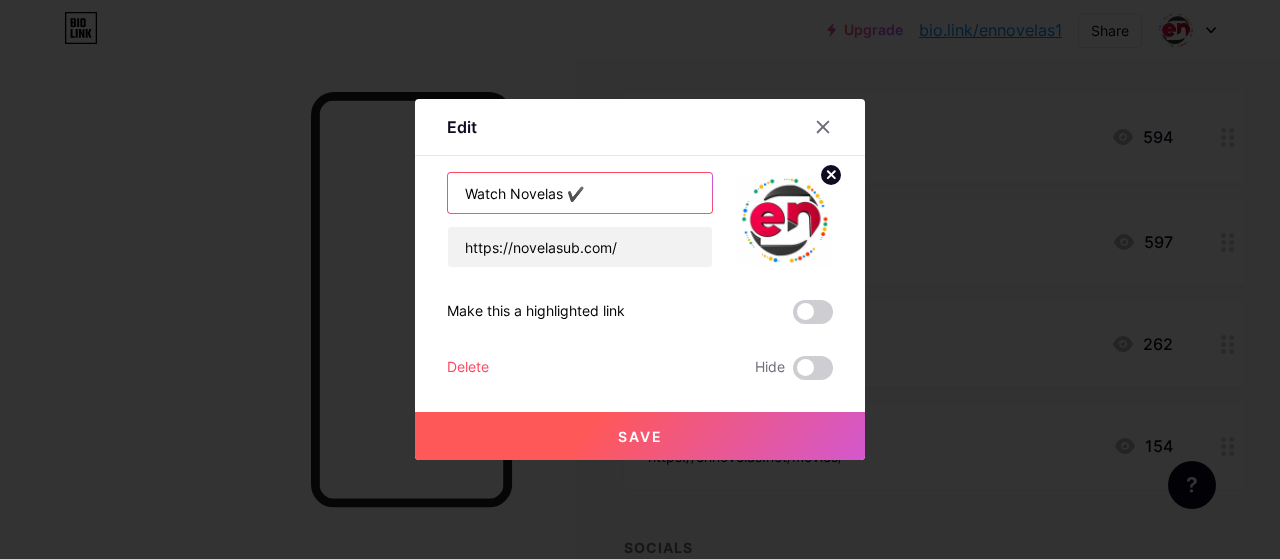 type on "Watch Novelas ✔️" 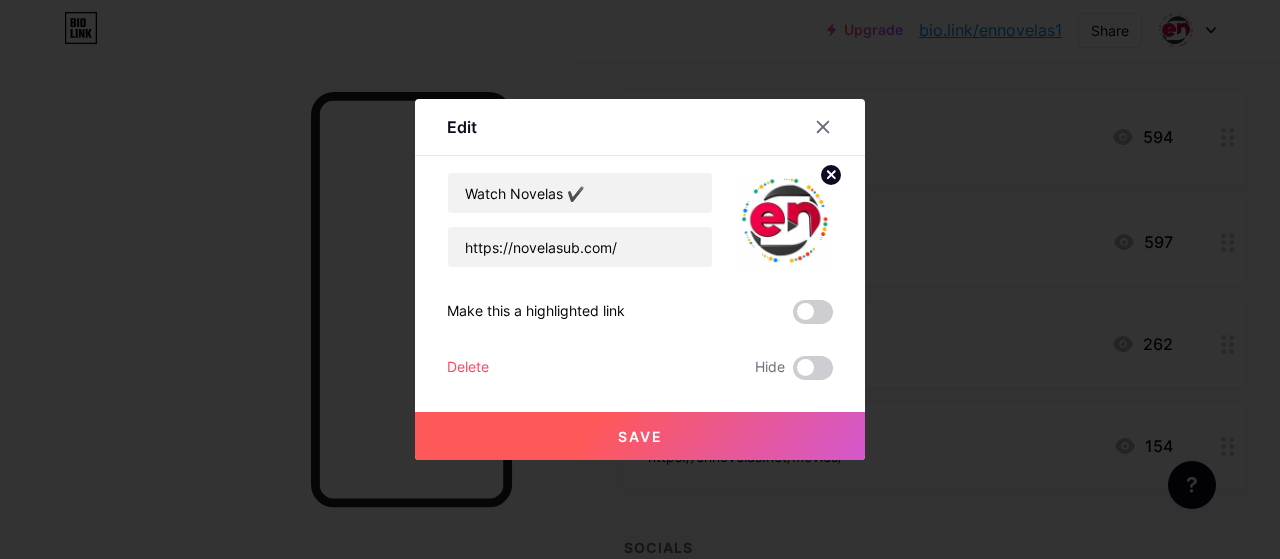 click on "Save" at bounding box center (640, 436) 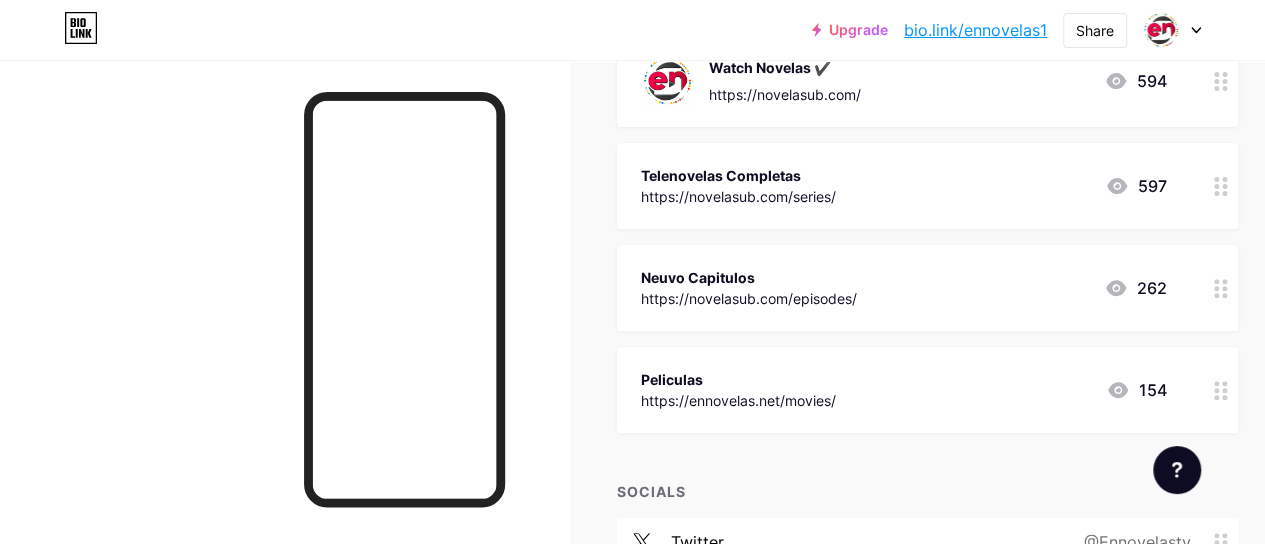 scroll, scrollTop: 284, scrollLeft: 0, axis: vertical 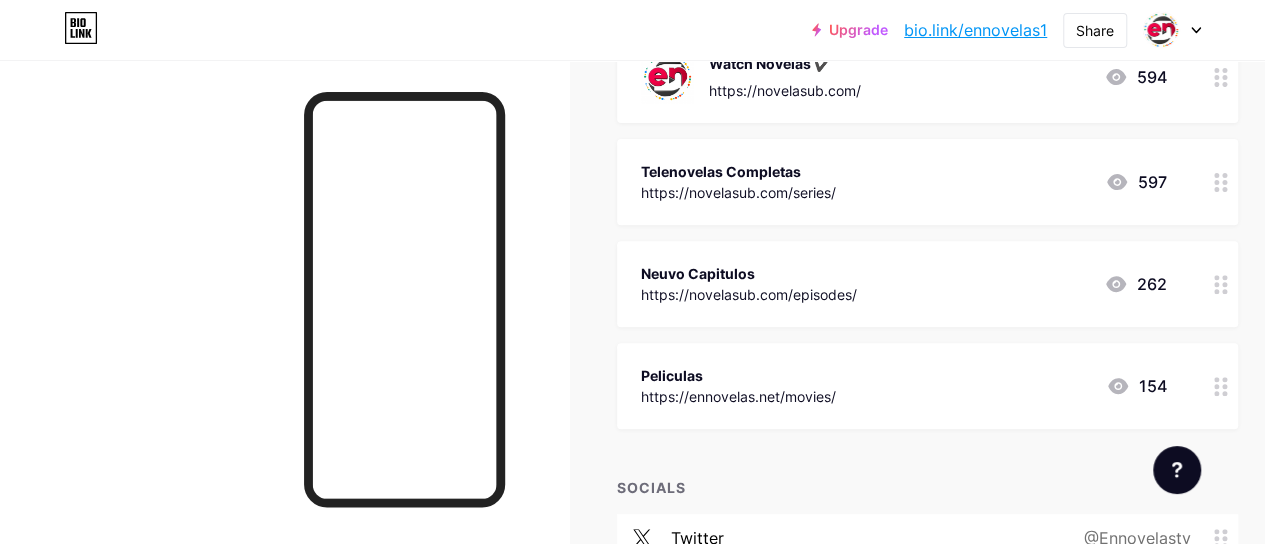 click on "Peliculas
https://ennovelas.net/movies/
154" at bounding box center [903, 386] 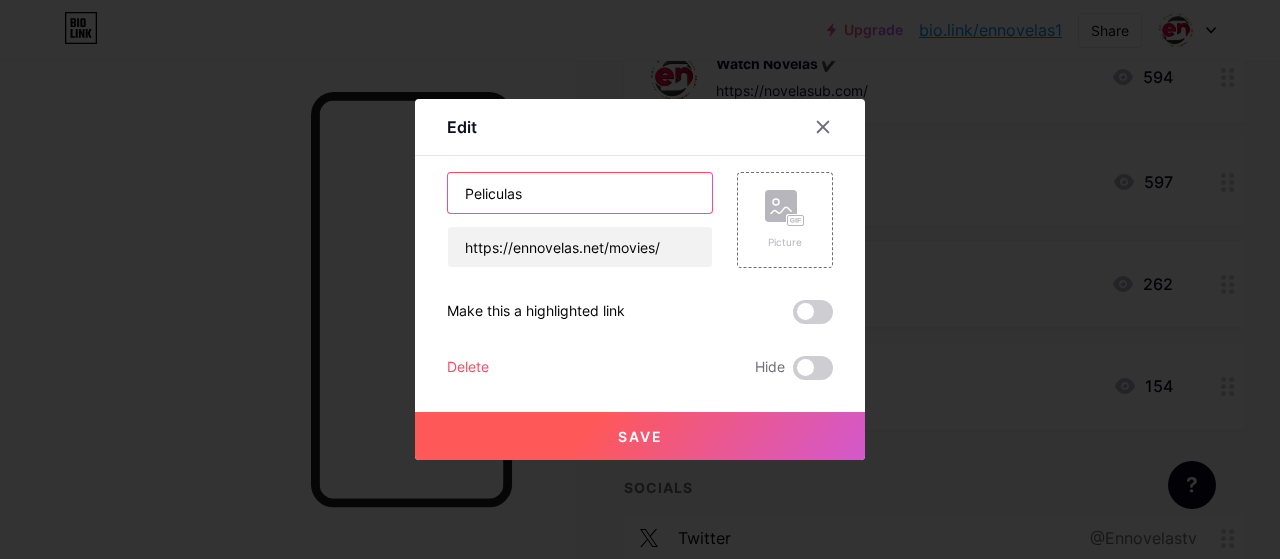 click on "Peliculas" at bounding box center (580, 193) 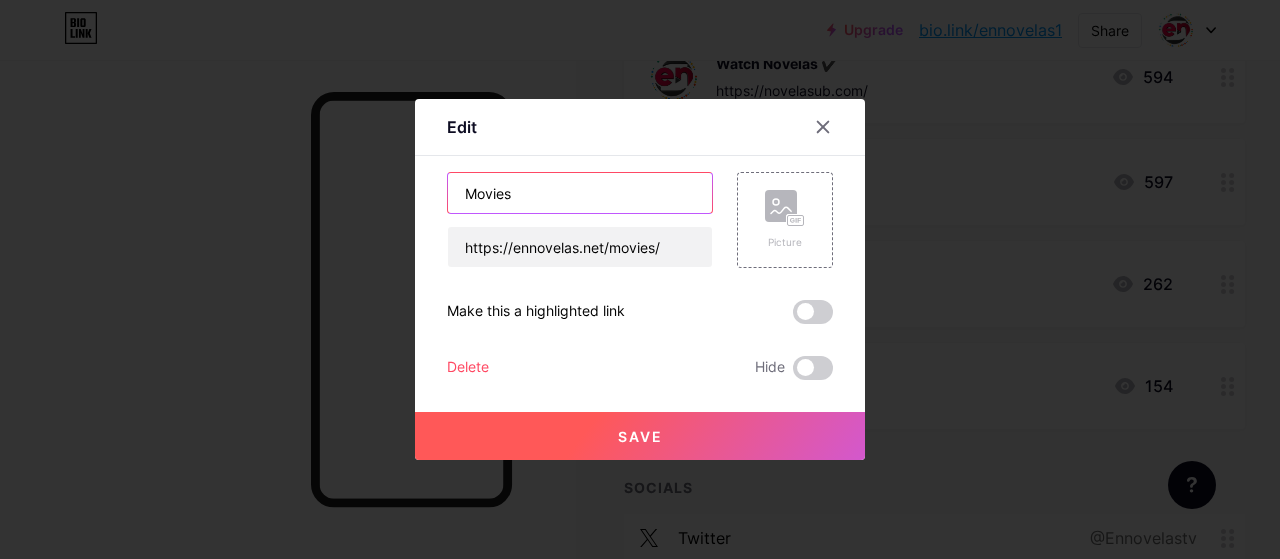 type on "Movies" 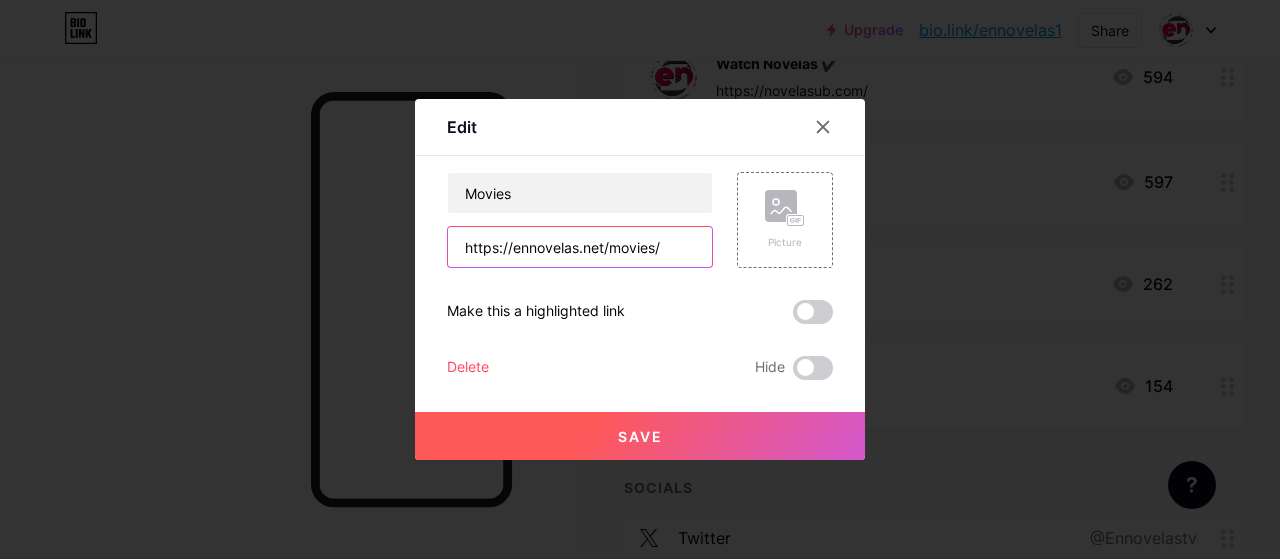 click on "https://ennovelas.net/movies/" at bounding box center (580, 247) 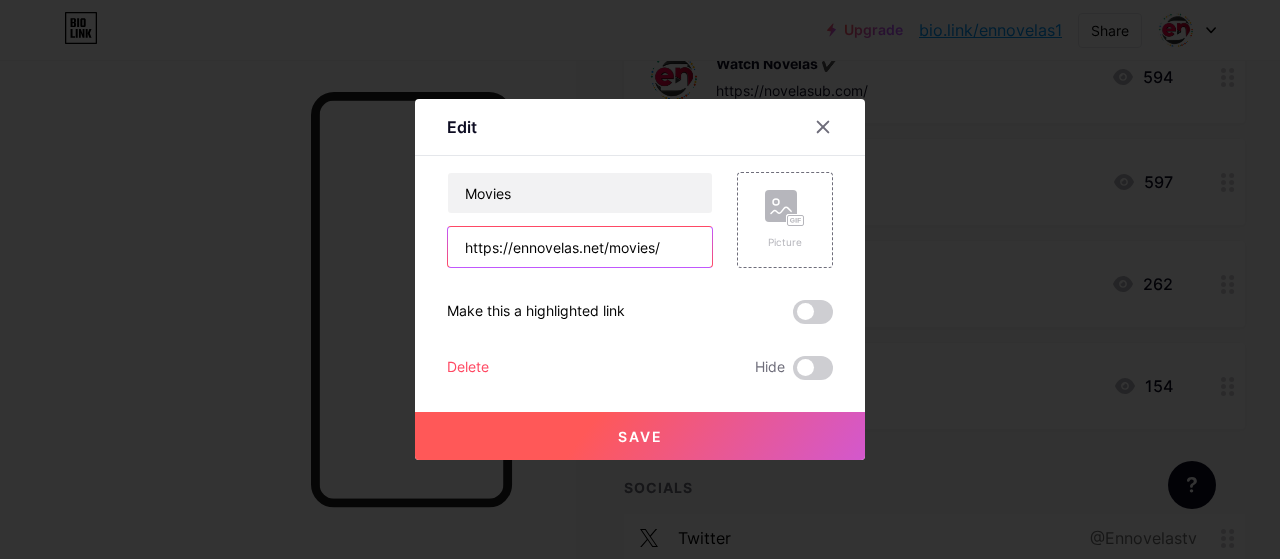 drag, startPoint x: 529, startPoint y: 262, endPoint x: 575, endPoint y: 251, distance: 47.296936 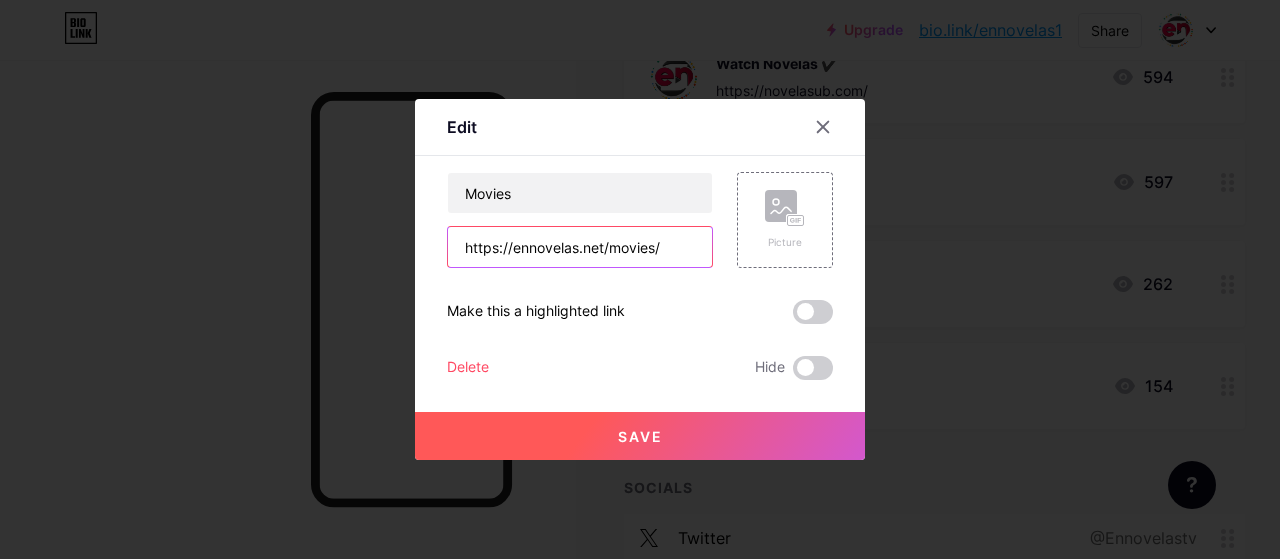 click on "https://ennovelas.net/movies/" at bounding box center [580, 247] 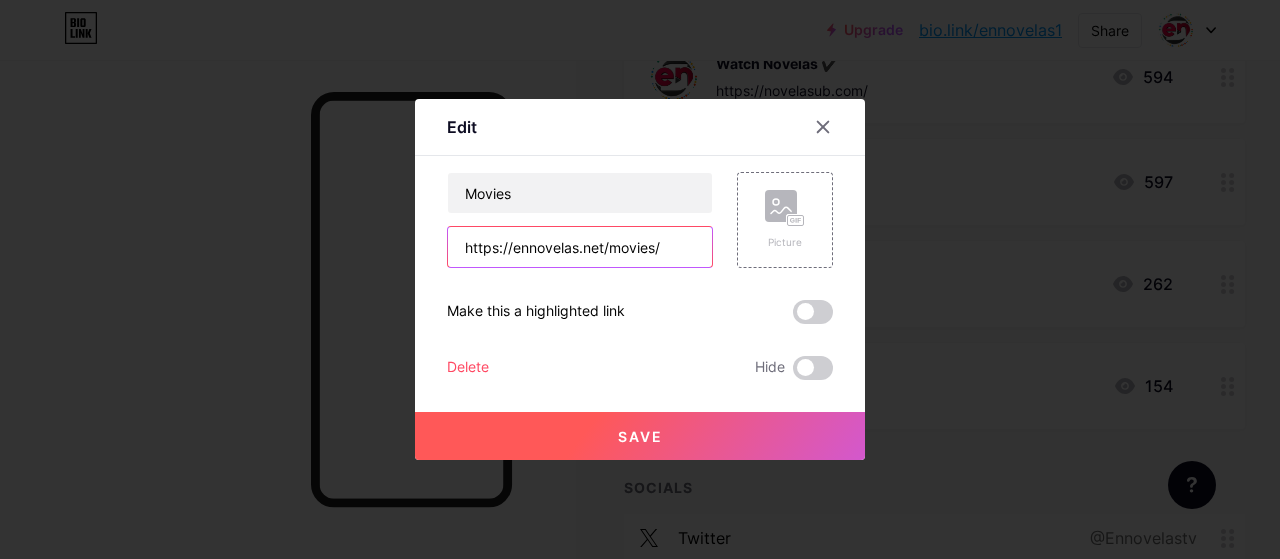 paste on "novelasub.com" 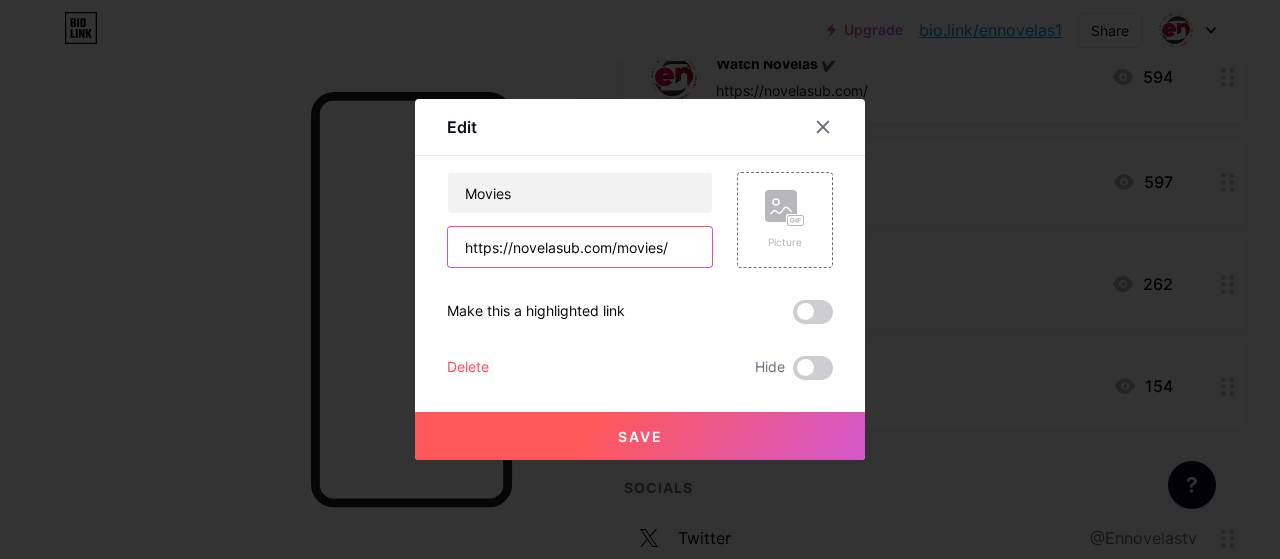 click on "https://novelasub.com/movies/" at bounding box center [580, 247] 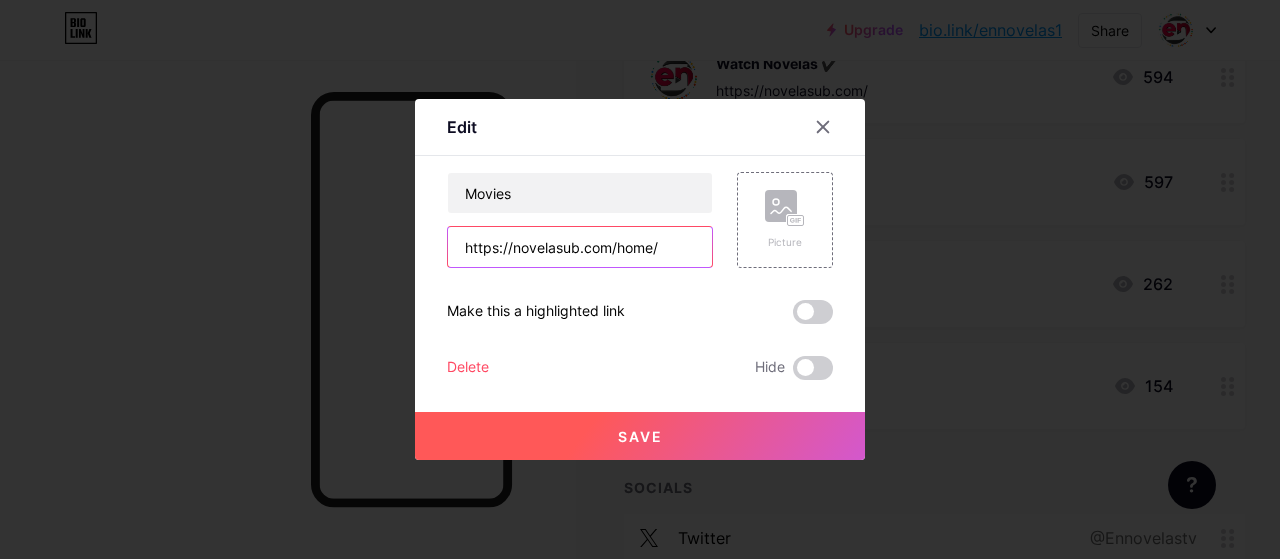 type on "https://novelasub.com/home/" 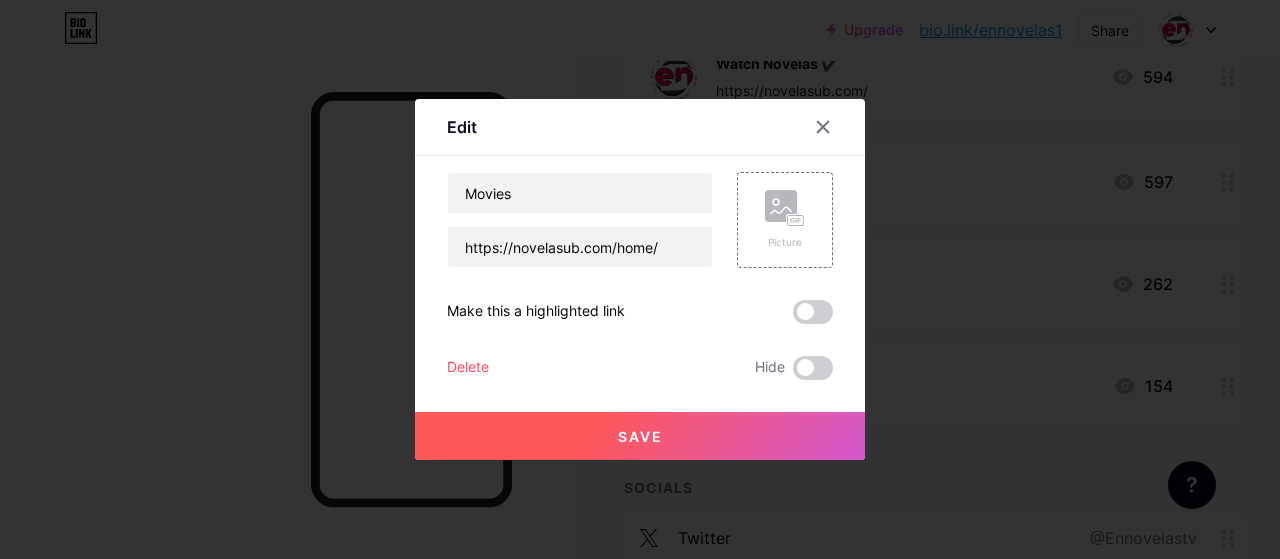 click on "Save" at bounding box center [640, 436] 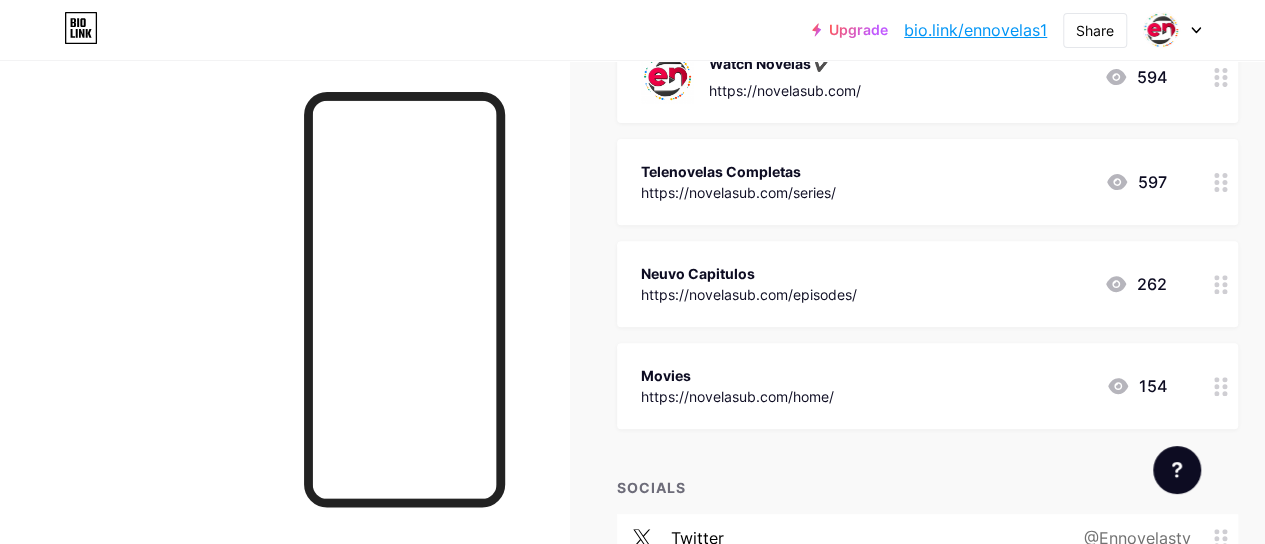 click on "Neuvo Capitulos
https://novelasub.com/episodes/
262" at bounding box center (903, 284) 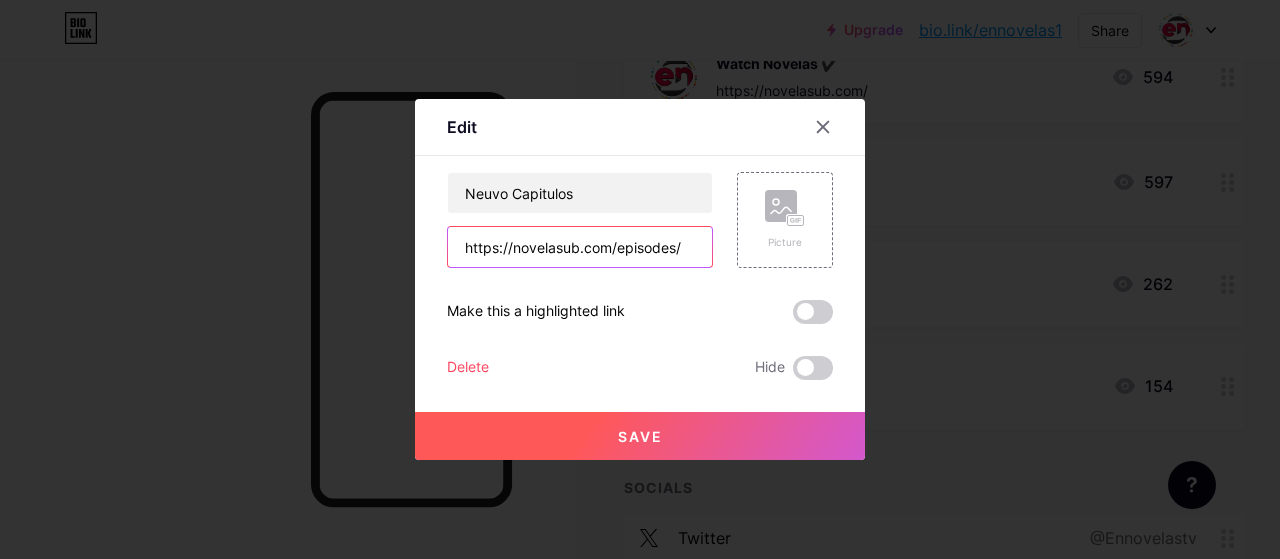 click on "https://novelasub.com/episodes/" at bounding box center (580, 247) 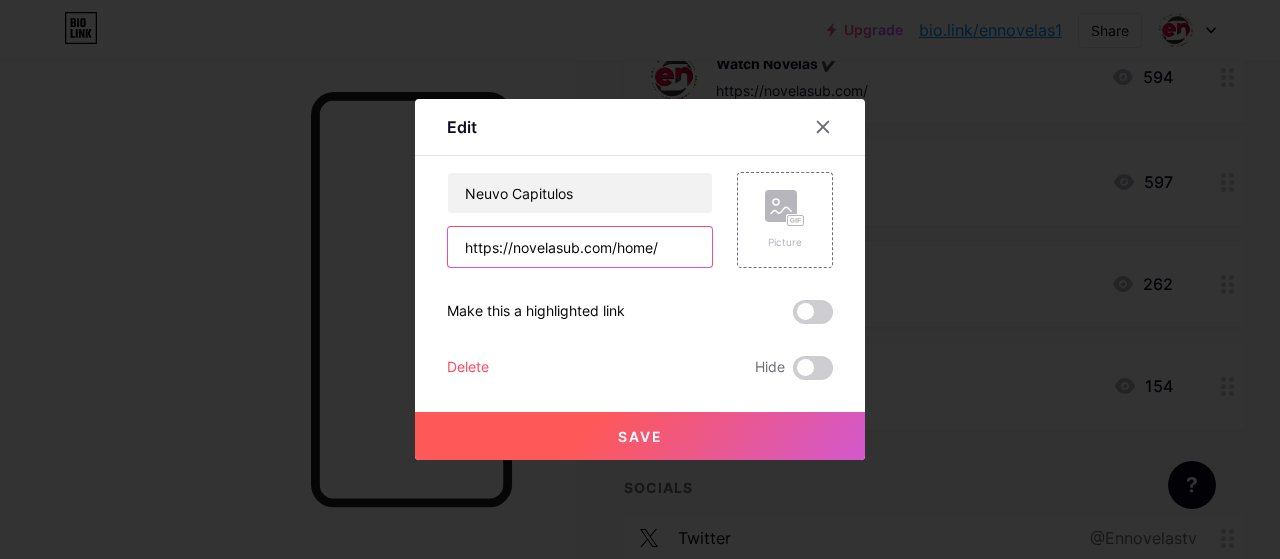 type on "https://novelasub.com/home/" 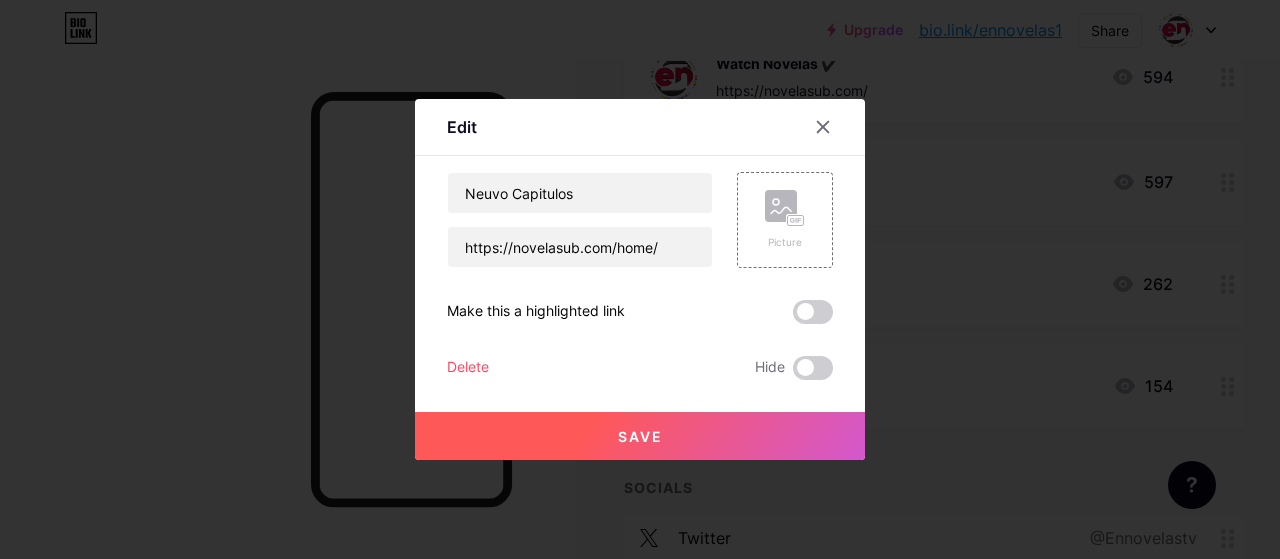 click on "Save" at bounding box center [640, 436] 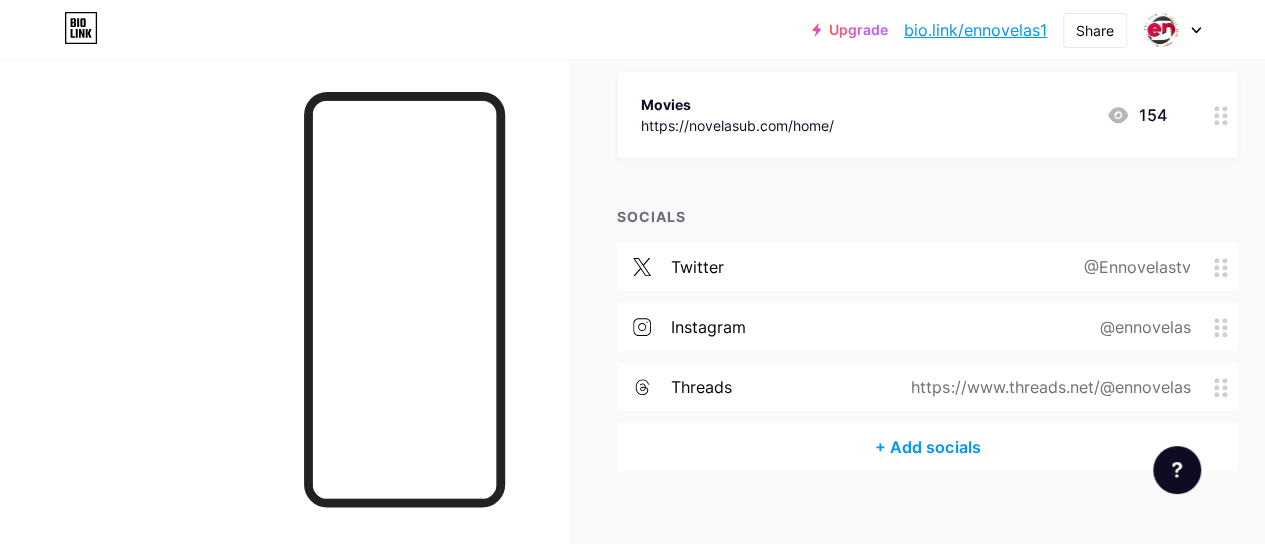 scroll, scrollTop: 556, scrollLeft: 0, axis: vertical 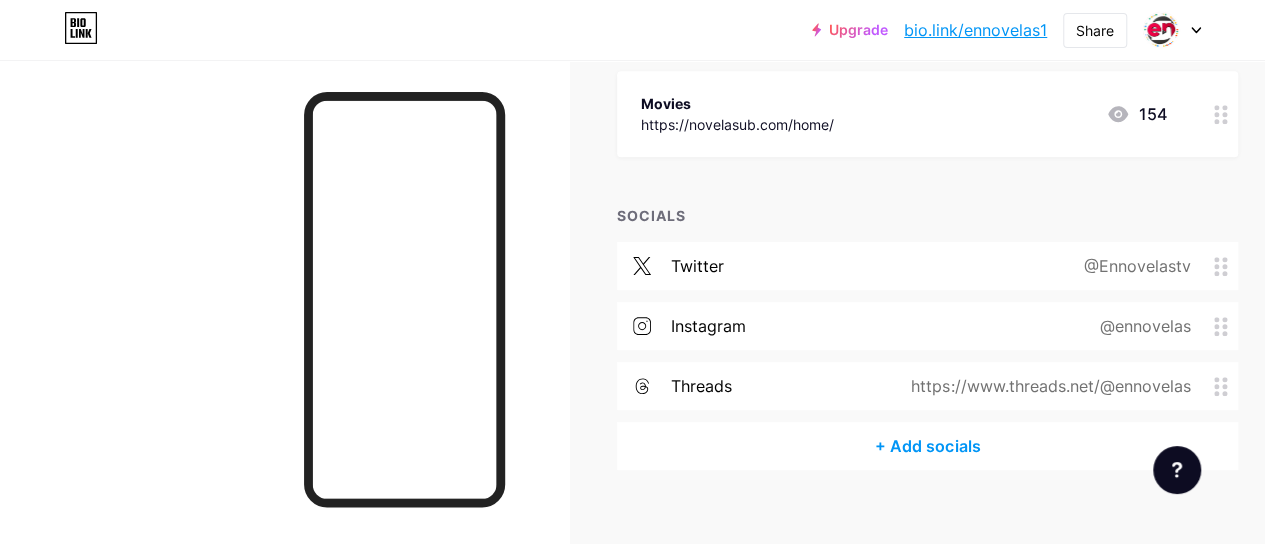 click on "@Ennovelastv" at bounding box center [1132, 266] 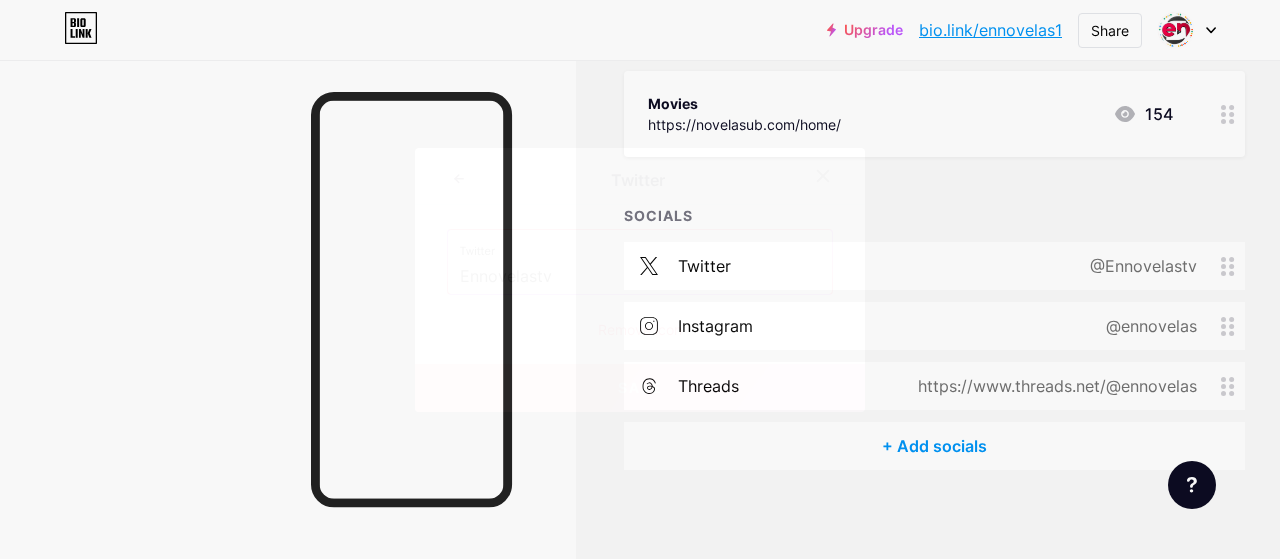 click on "Remove icon" at bounding box center (640, 329) 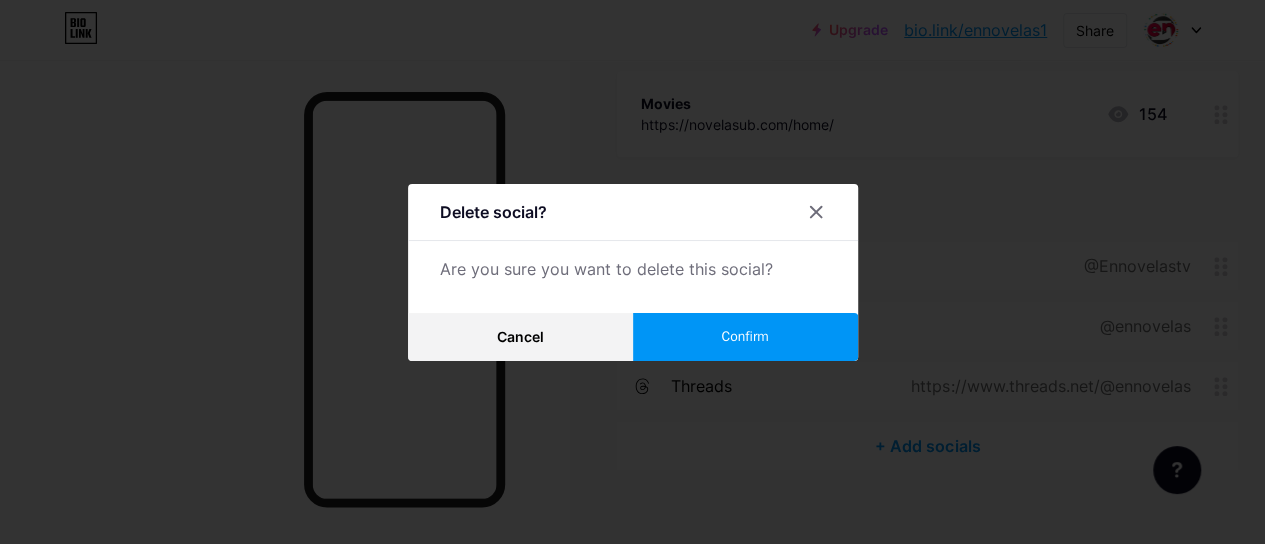 click 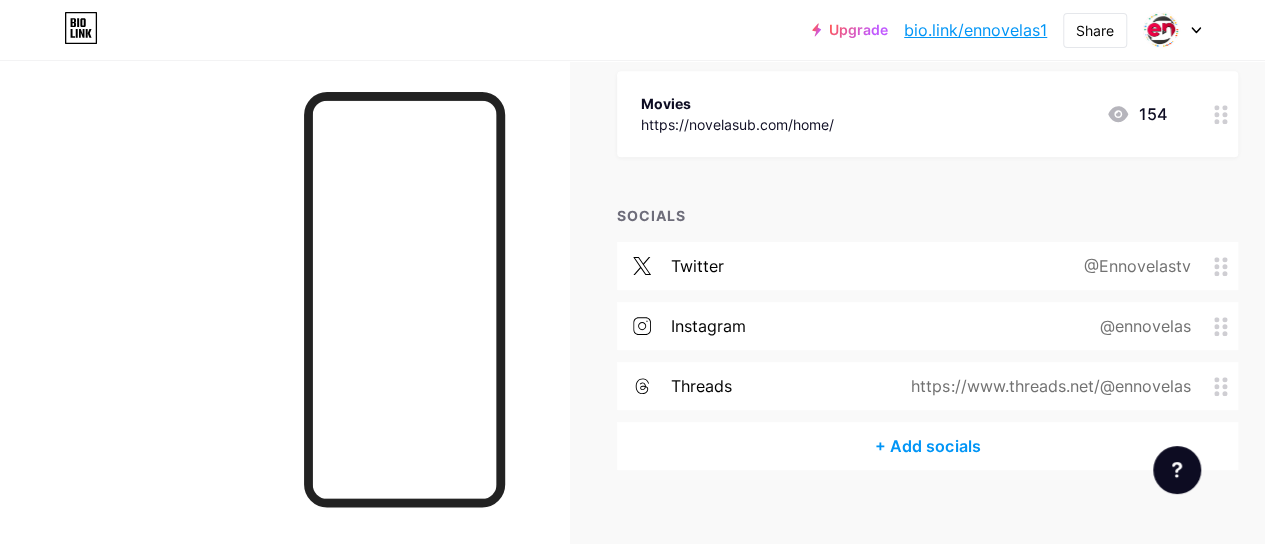 click on "@Ennovelastv" at bounding box center (1132, 266) 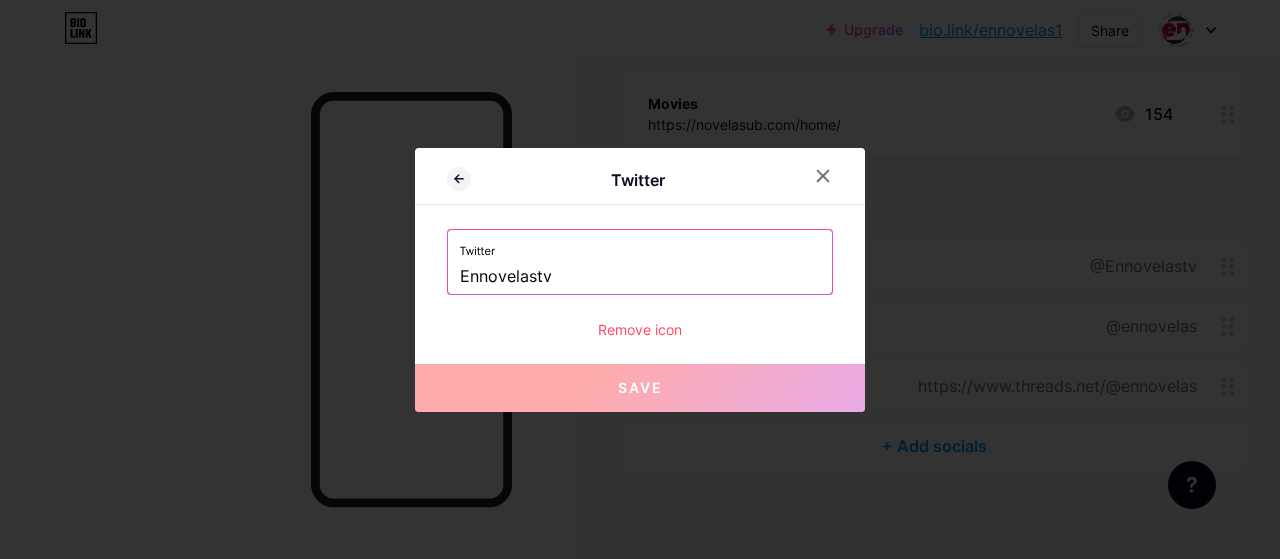 click on "Remove icon" at bounding box center [640, 329] 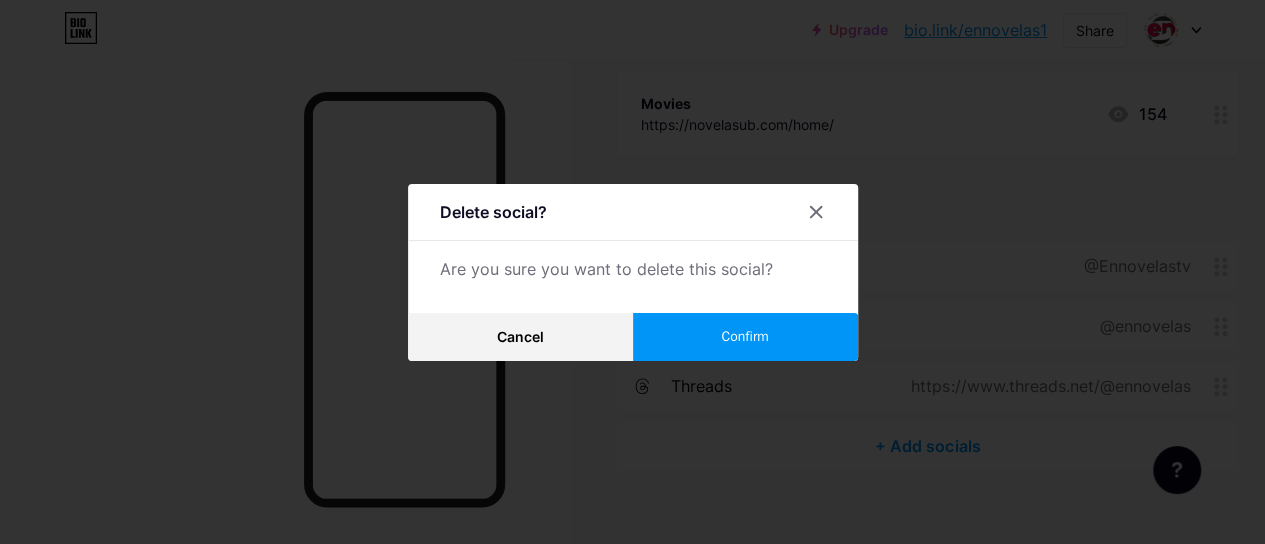 click on "Confirm" at bounding box center [745, 337] 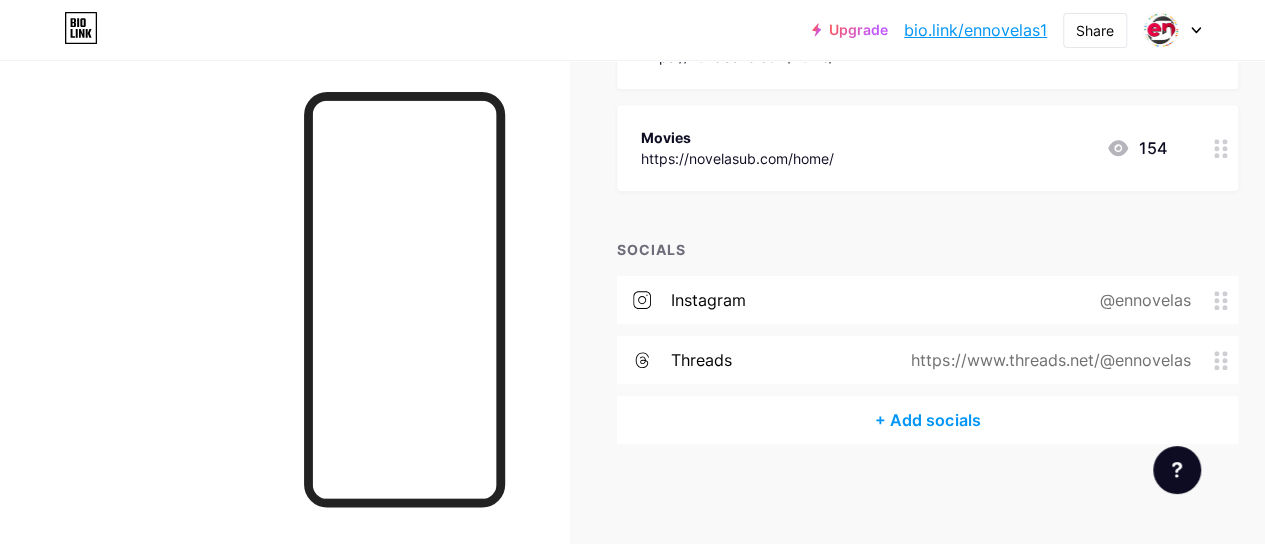 scroll, scrollTop: 521, scrollLeft: 0, axis: vertical 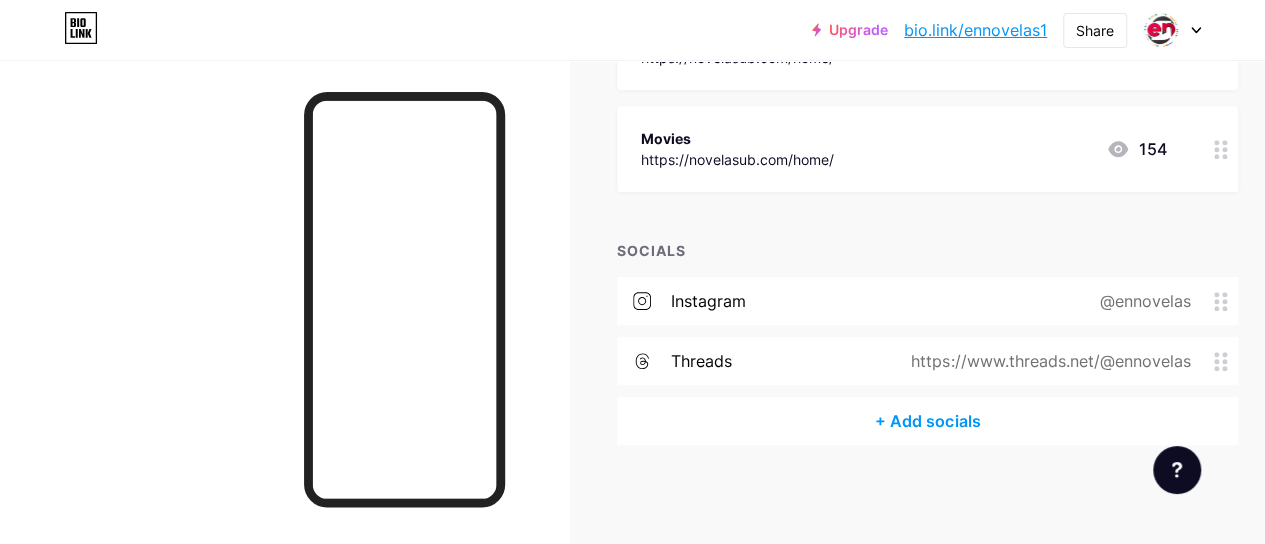 click on "+ Add socials" at bounding box center [927, 421] 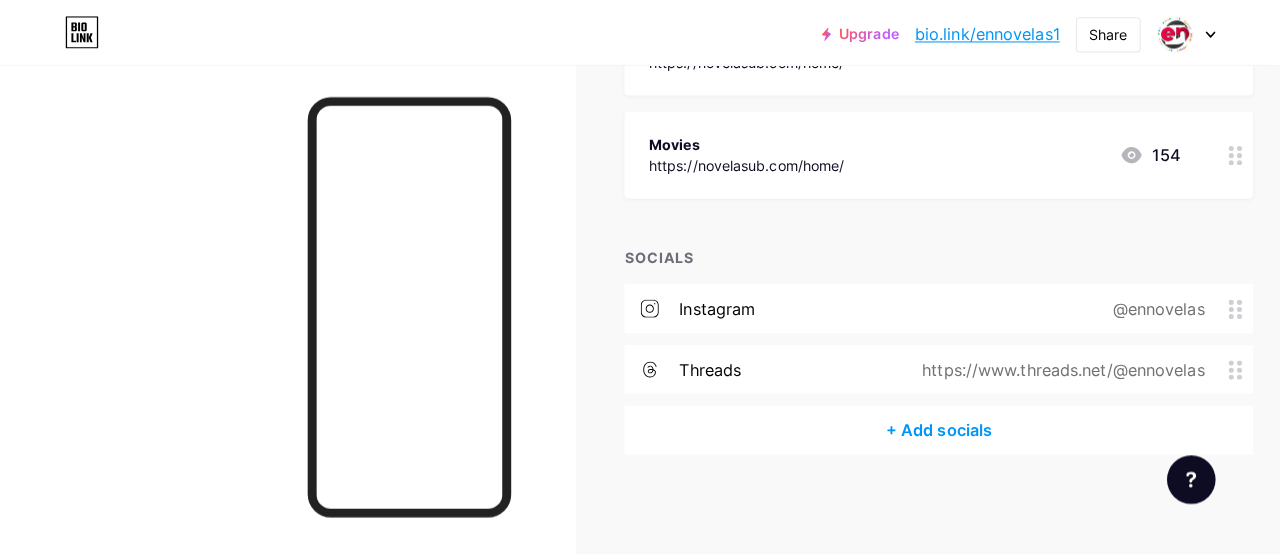 scroll, scrollTop: 506, scrollLeft: 0, axis: vertical 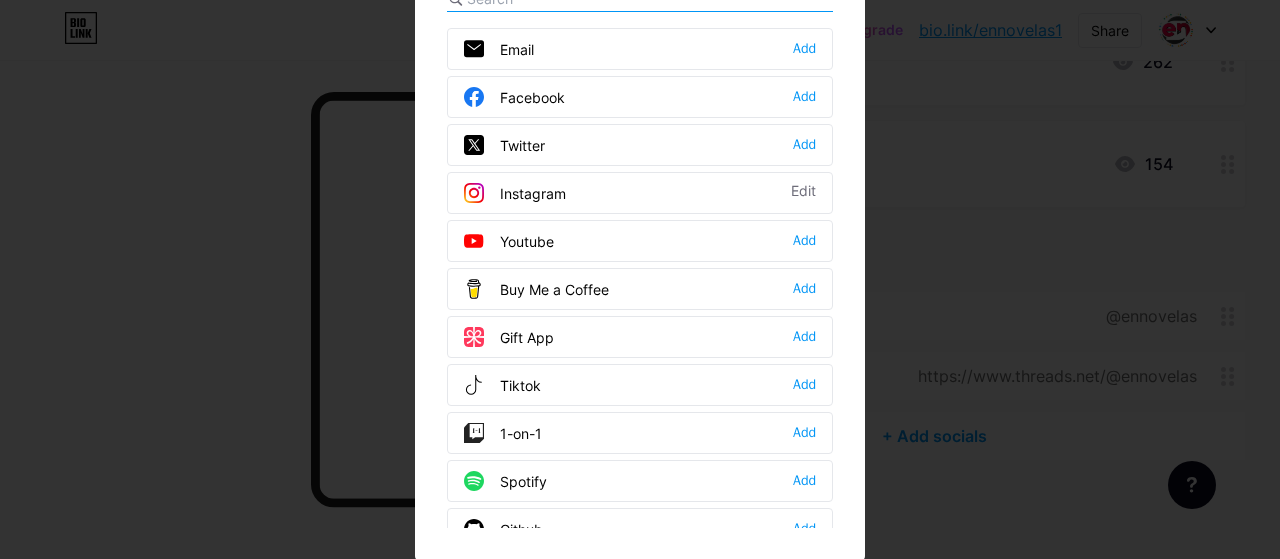 click at bounding box center (640, 232) 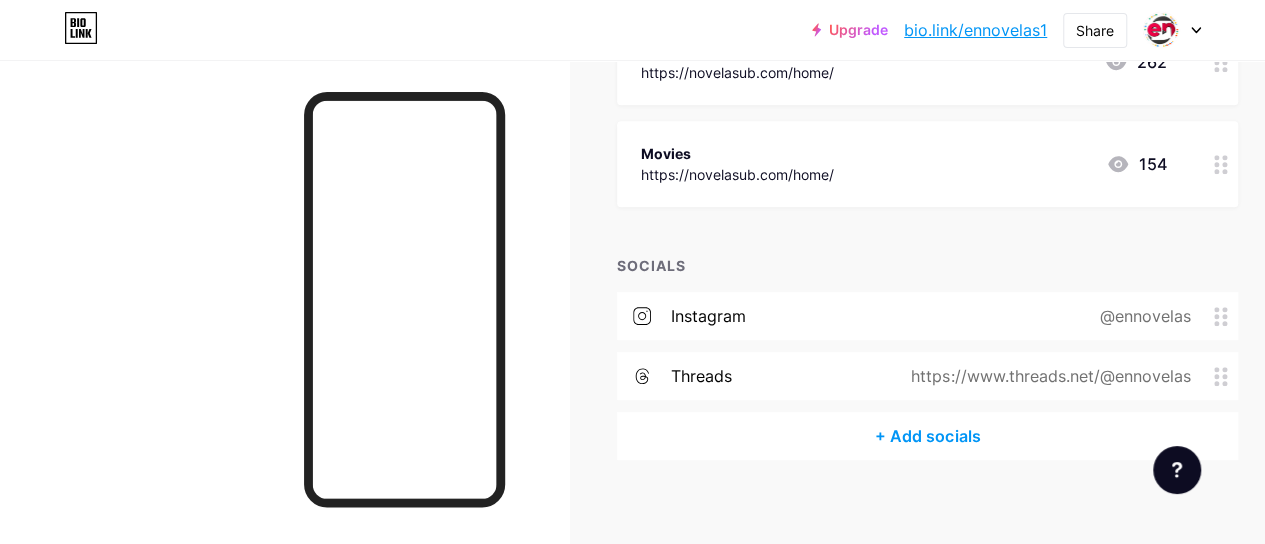 click on "@ennovelas" at bounding box center (1140, 316) 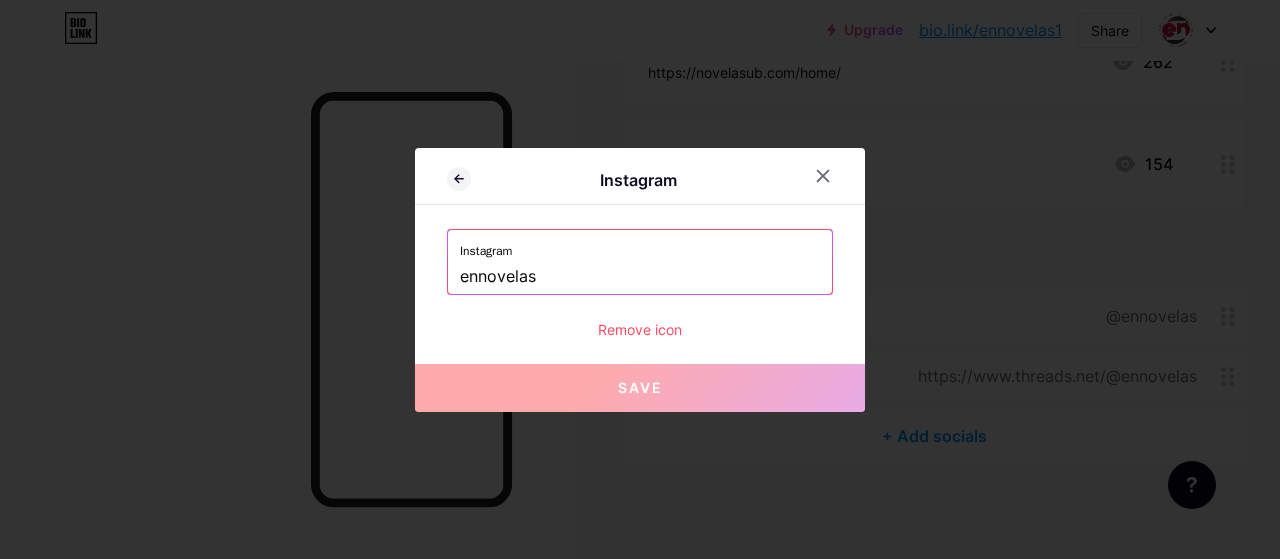 click on "ennovelas" at bounding box center (640, 277) 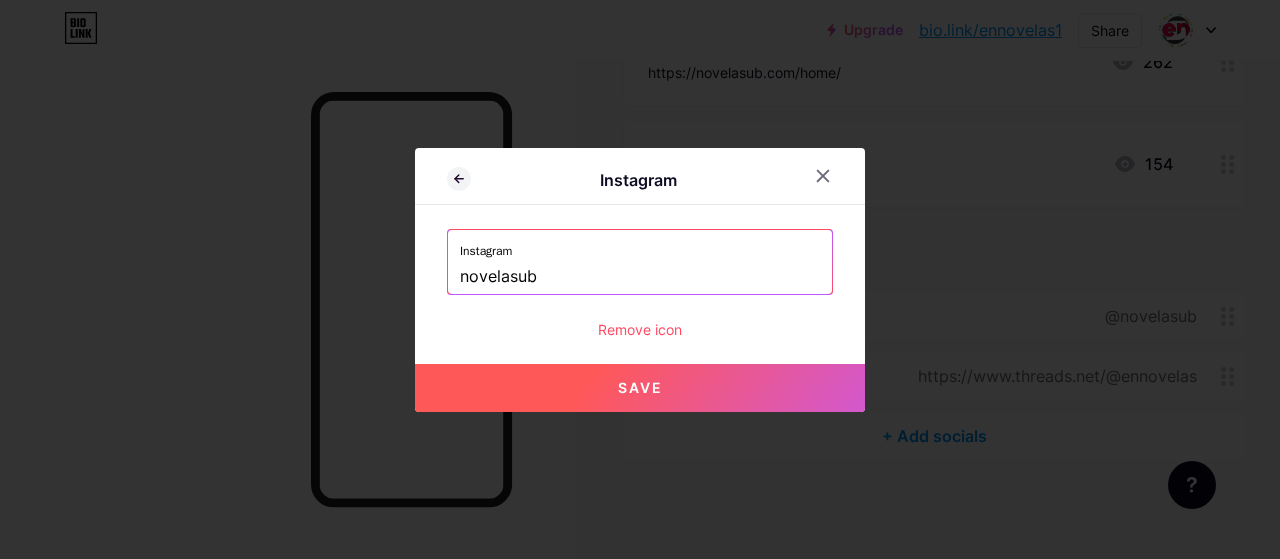 click on "Save" at bounding box center (640, 388) 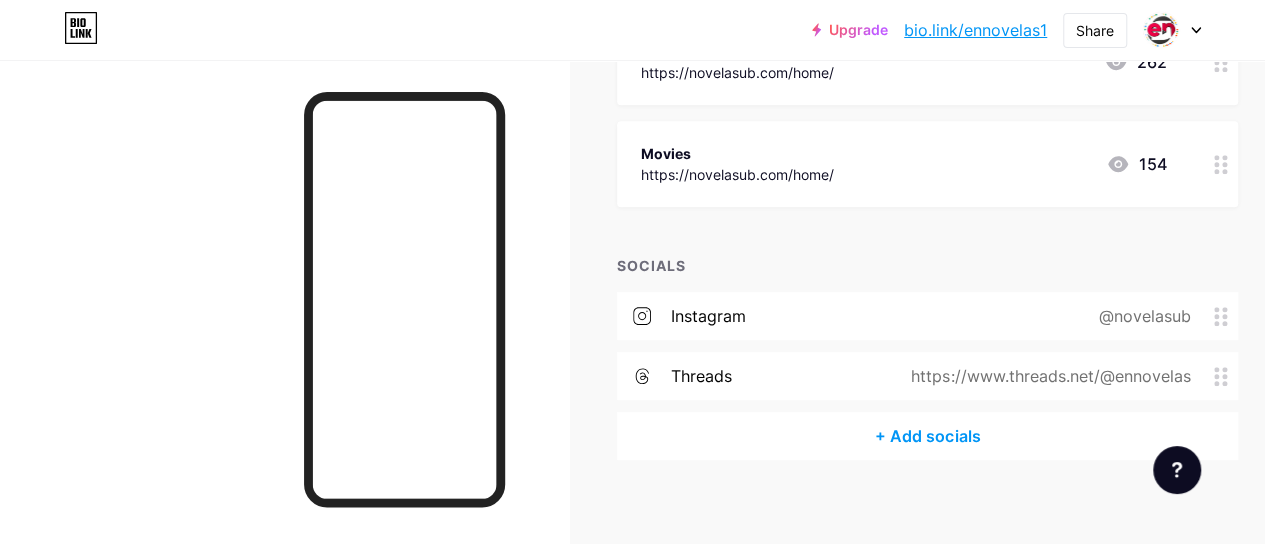 click on "https://www.threads.net/@ennovelas" at bounding box center (1046, 376) 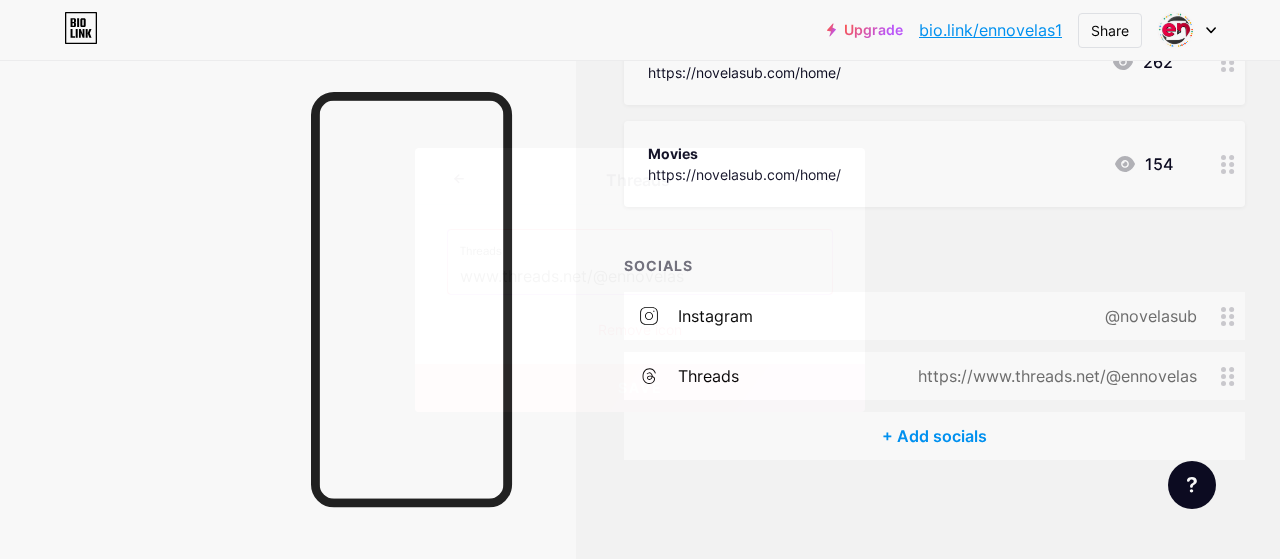 click on "www.threads.net/@ennovelas" at bounding box center (640, 277) 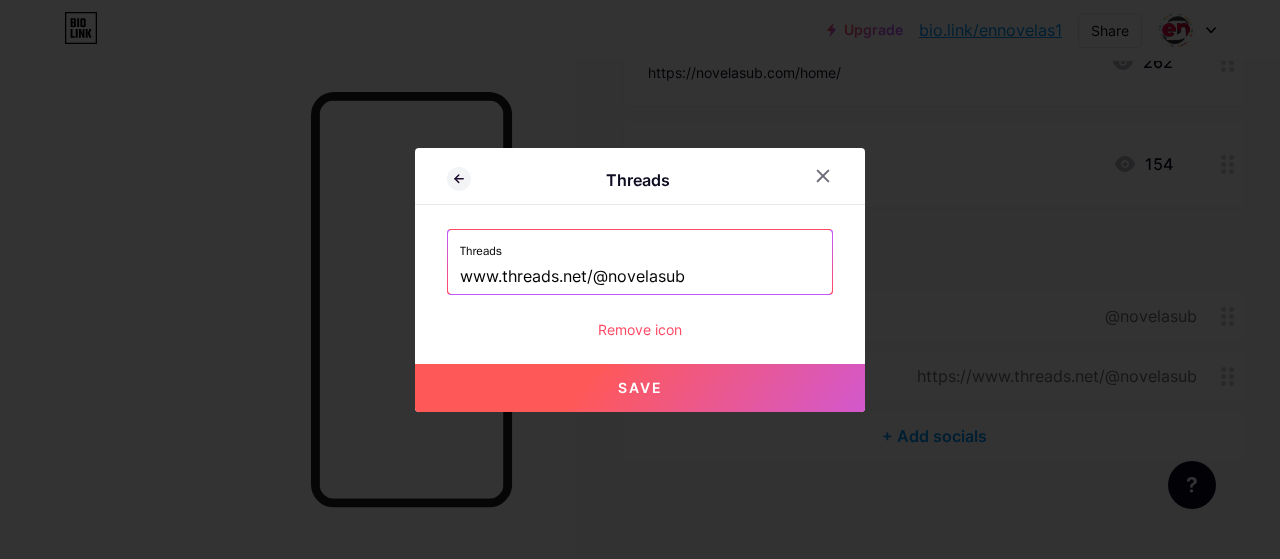 click on "Save" at bounding box center (640, 387) 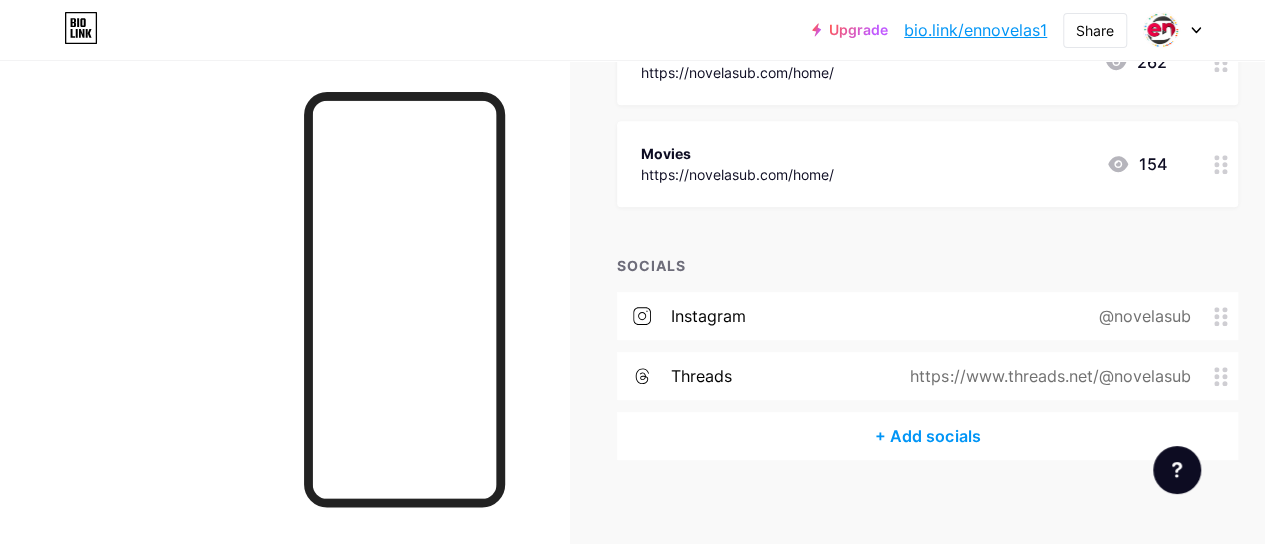 click on "+ Add socials" at bounding box center [927, 436] 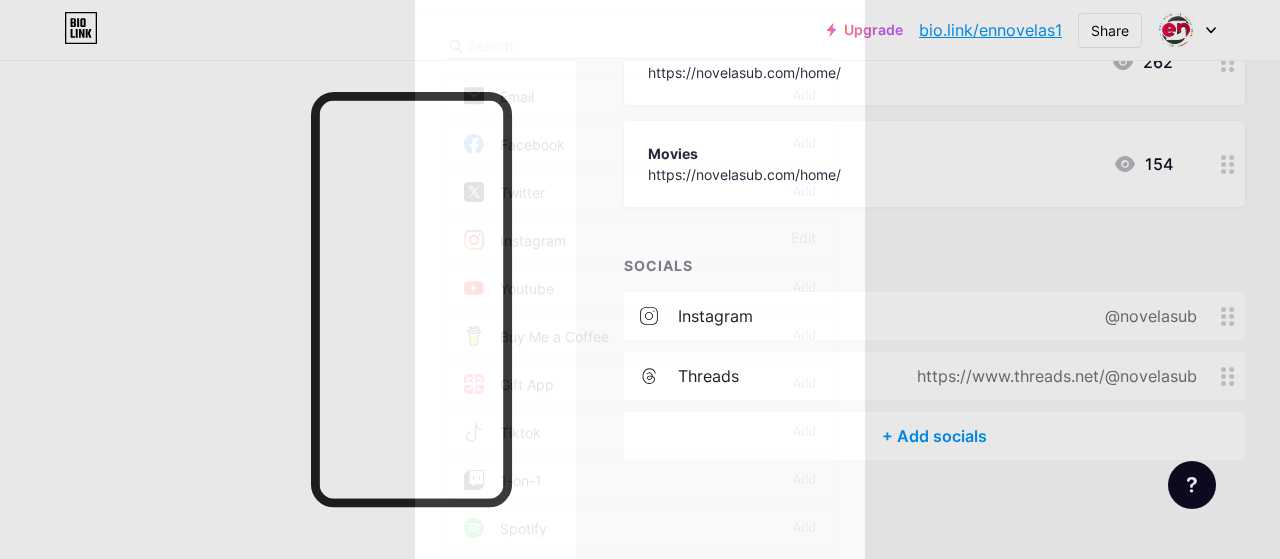 click on "Add" at bounding box center [804, 288] 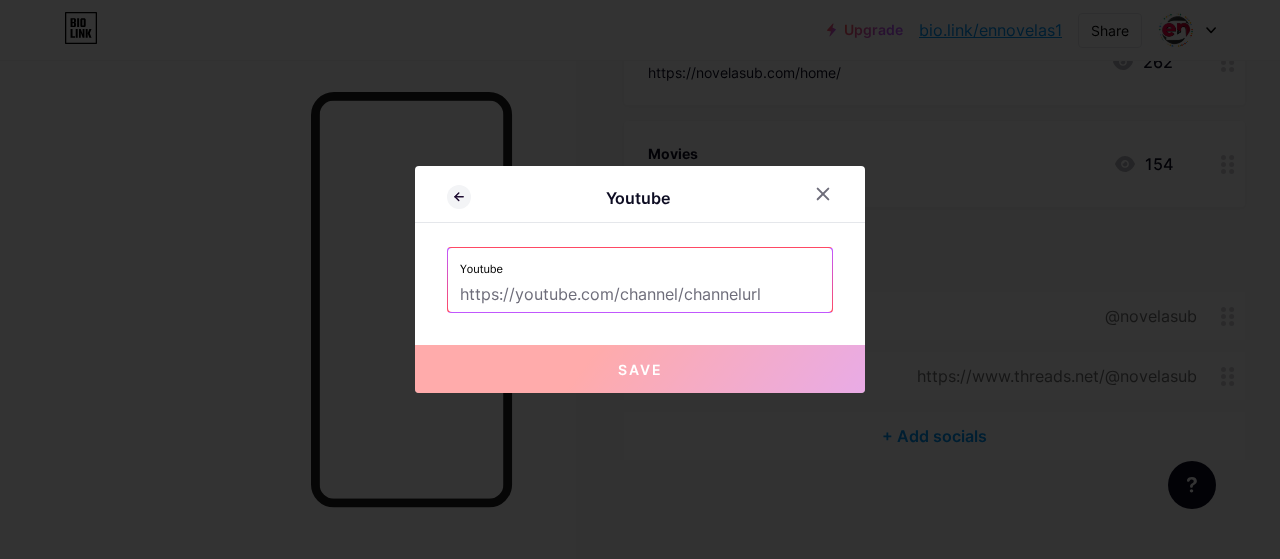 click at bounding box center [640, 295] 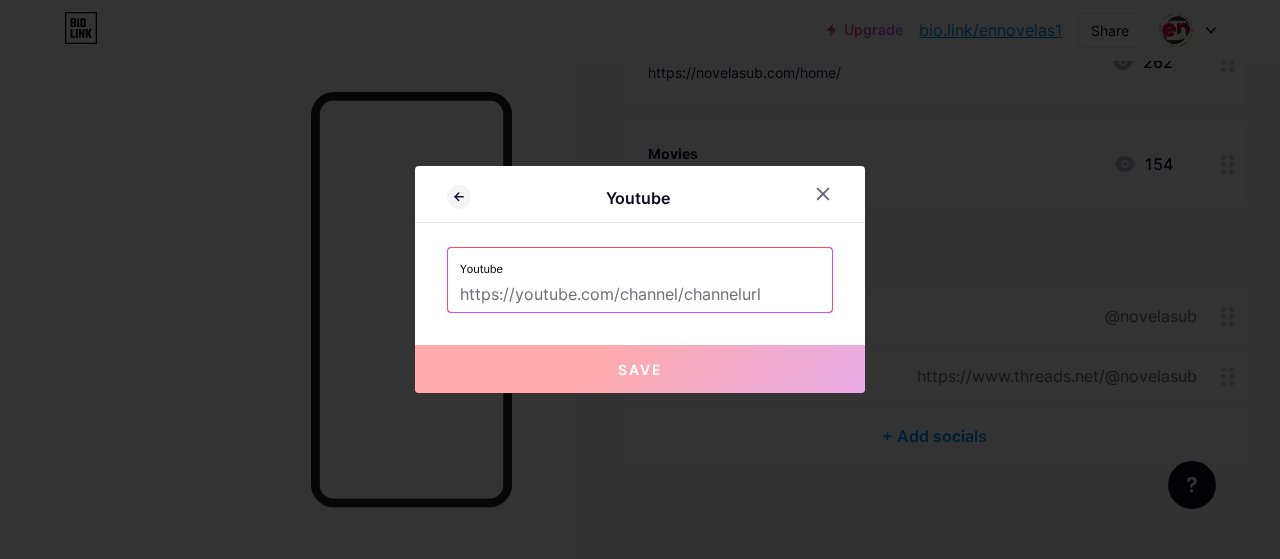 paste on "https://www.youtube.com/@NovelaSub" 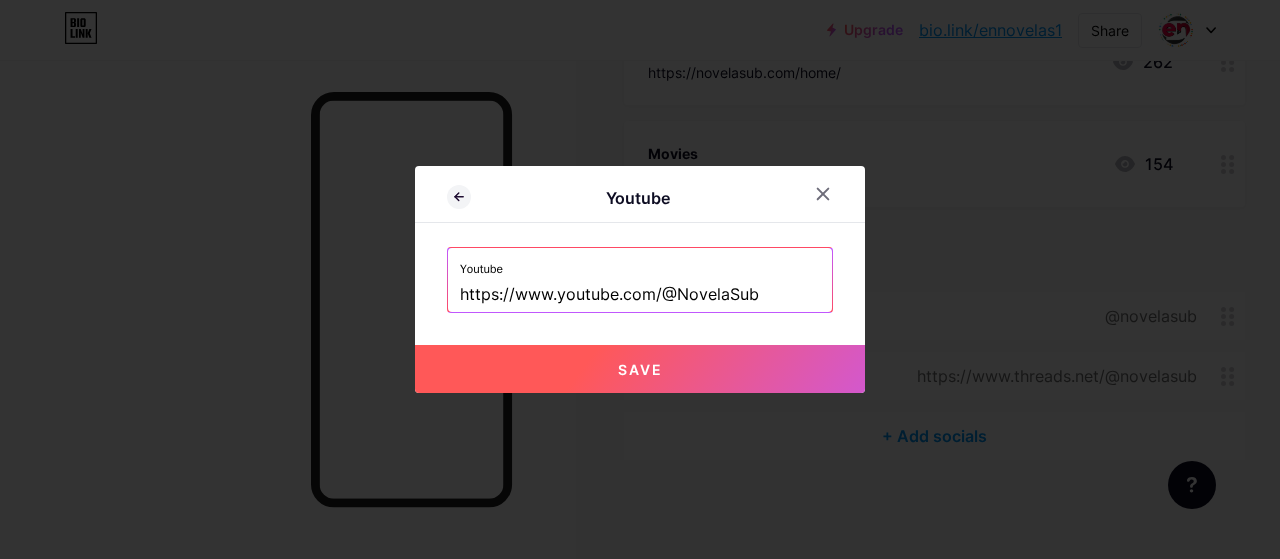 type on "https://www.youtube.com/@NovelaSub" 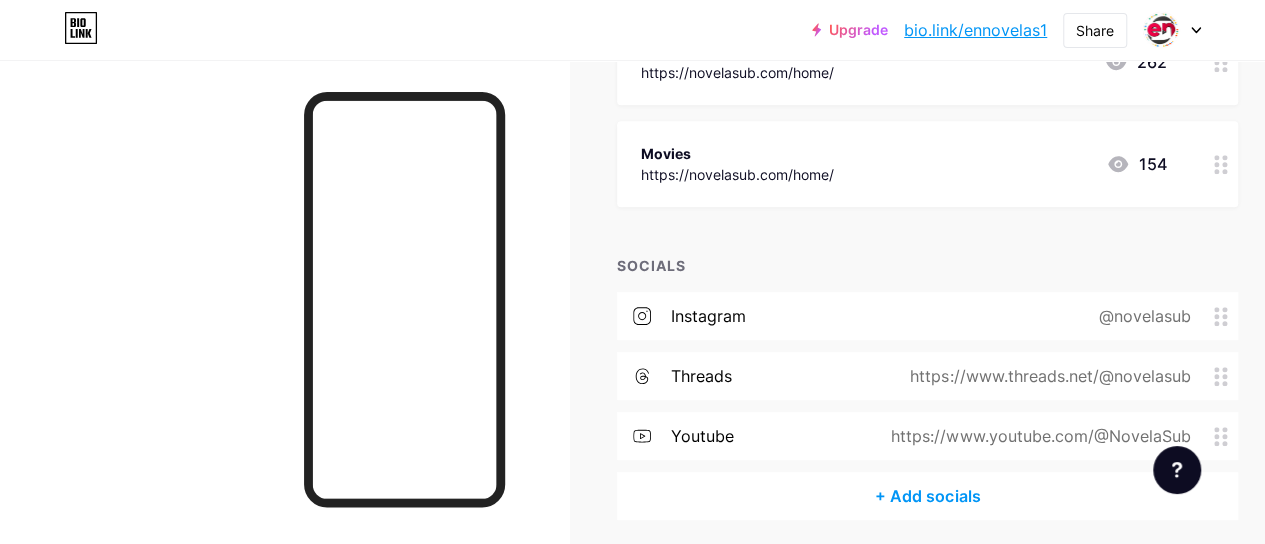 scroll, scrollTop: 581, scrollLeft: 0, axis: vertical 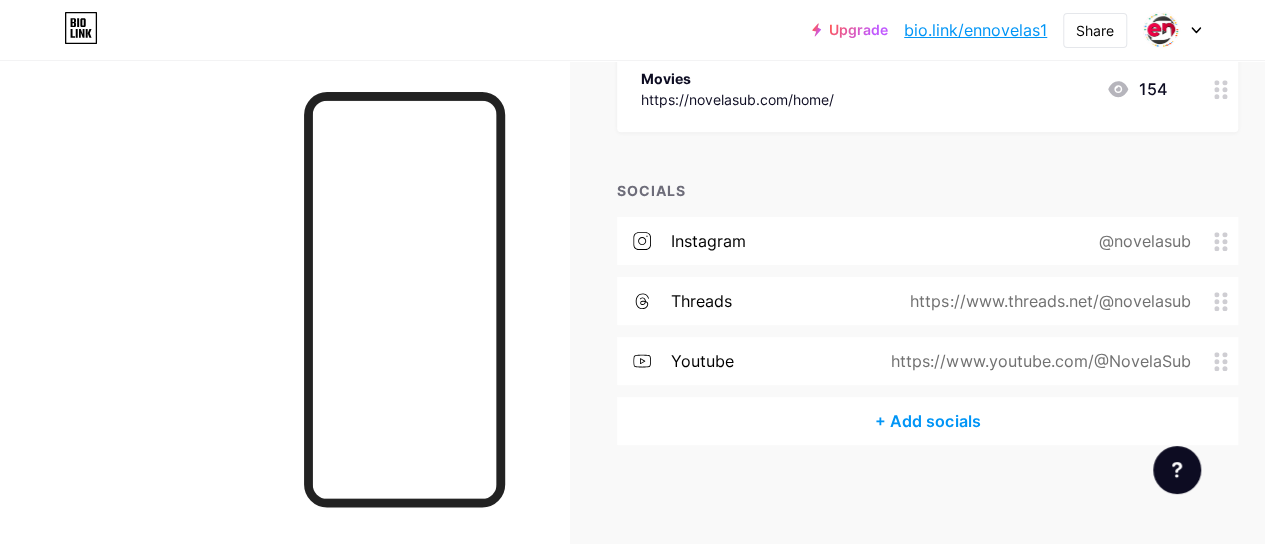 click on "bio.link/ennovelas1" at bounding box center [975, 30] 